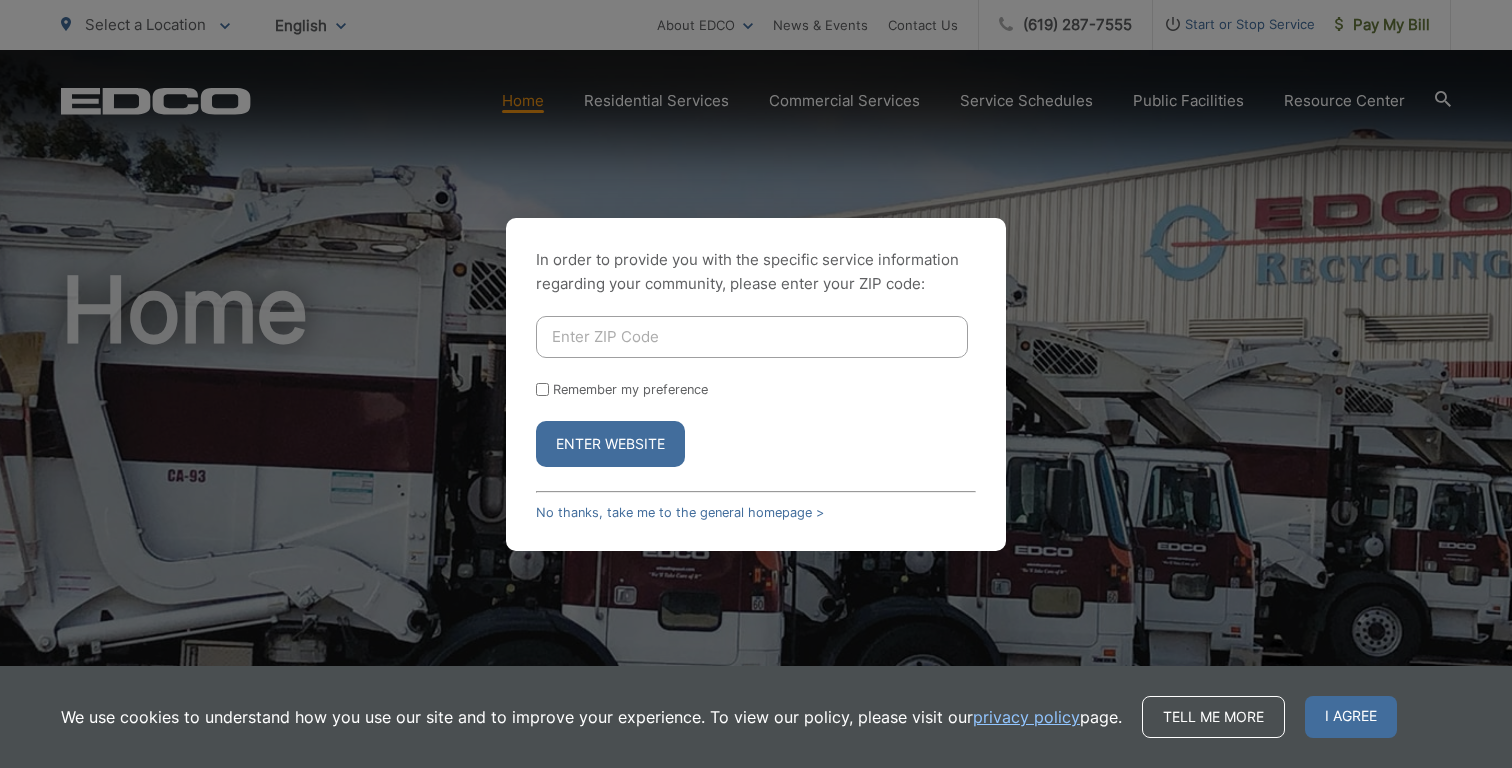 scroll, scrollTop: 0, scrollLeft: 0, axis: both 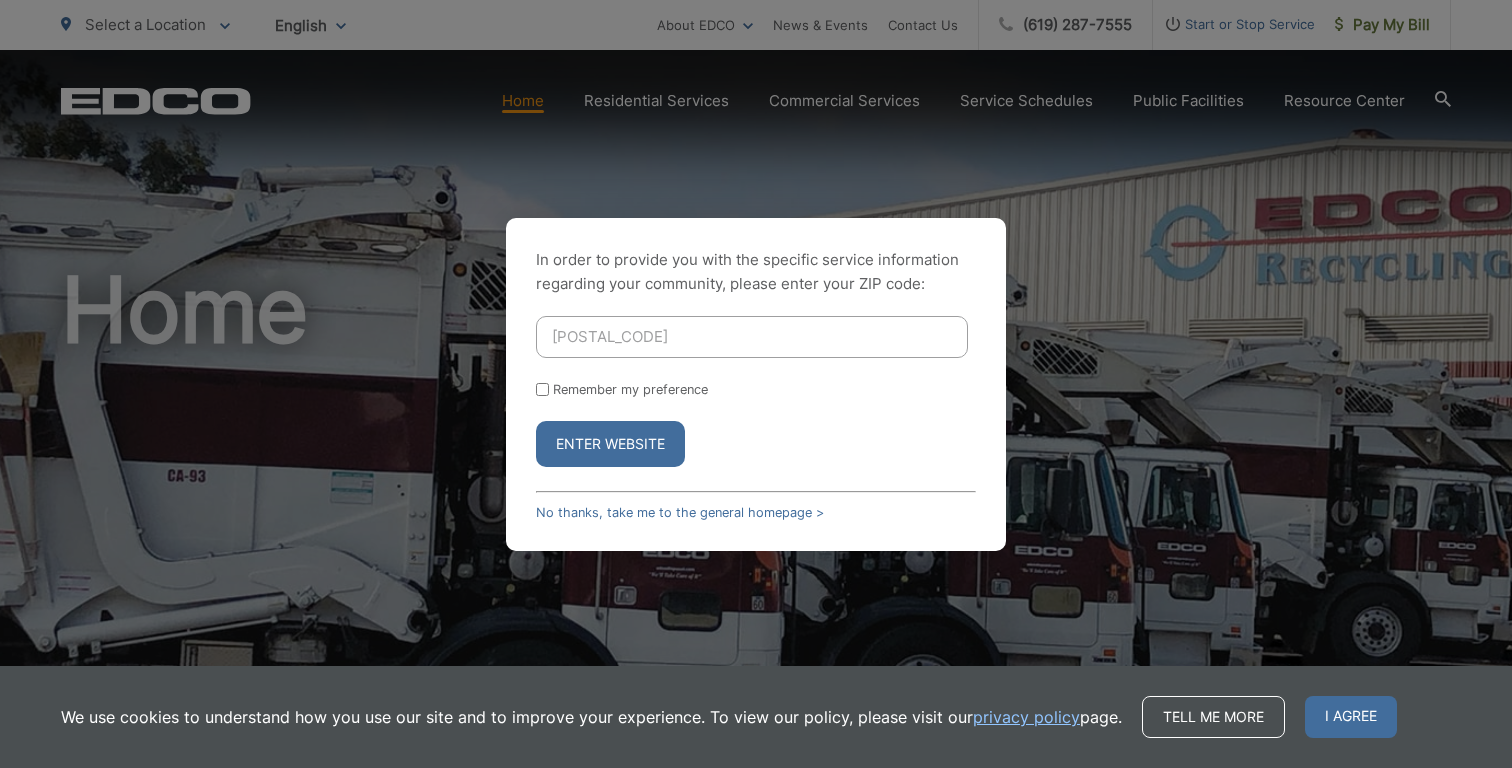type on "92115" 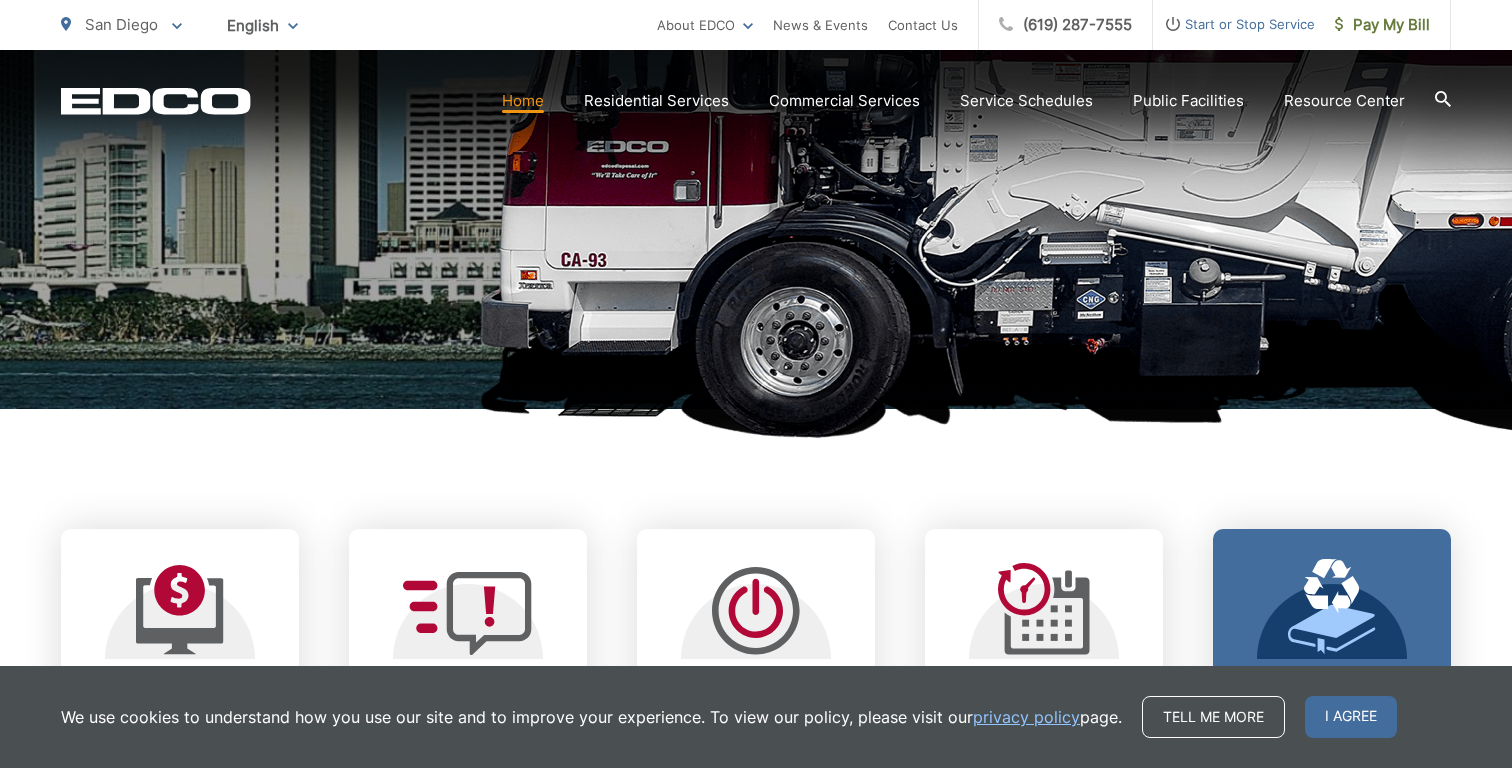 scroll, scrollTop: 473, scrollLeft: 0, axis: vertical 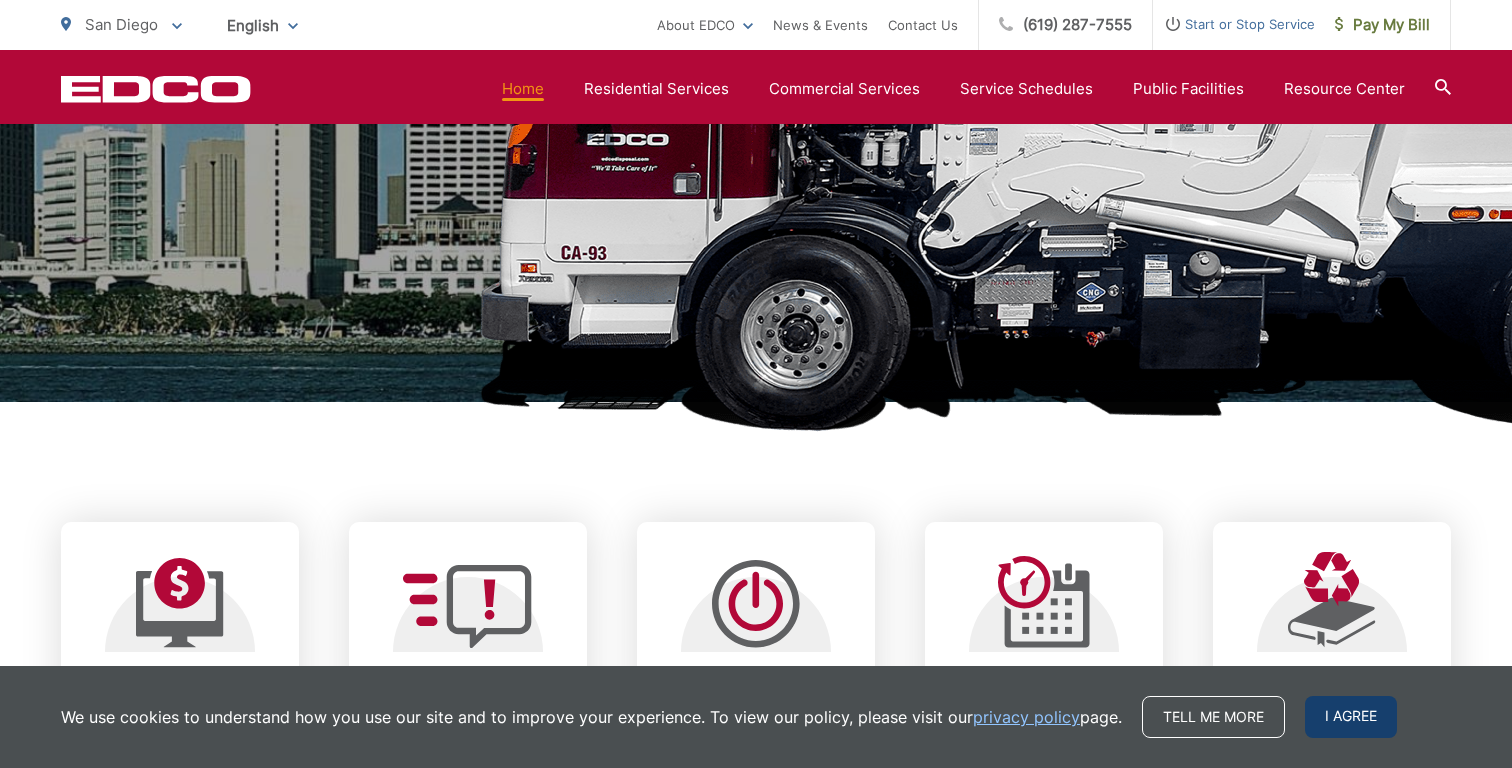 click on "I agree" at bounding box center (1351, 717) 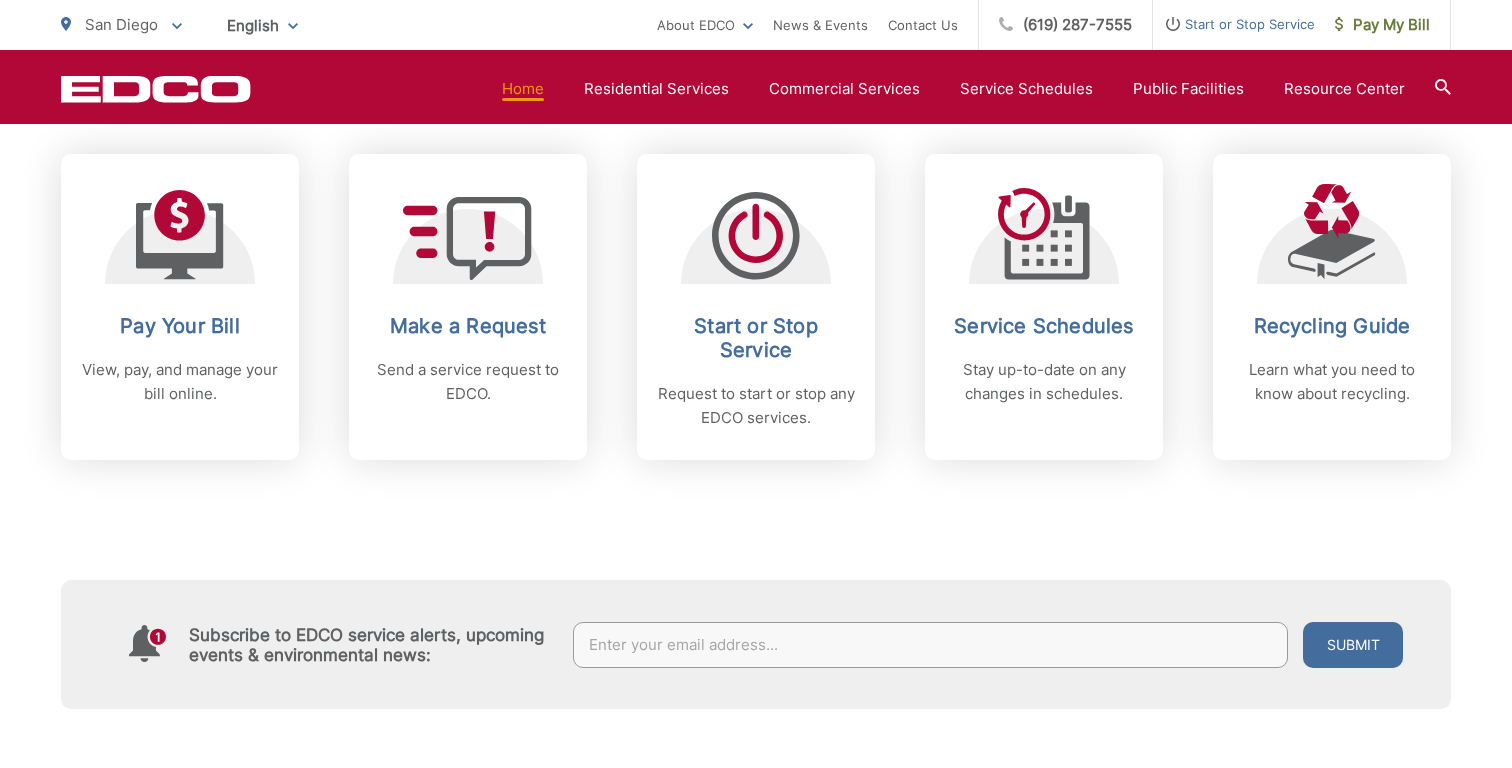 scroll, scrollTop: 851, scrollLeft: 0, axis: vertical 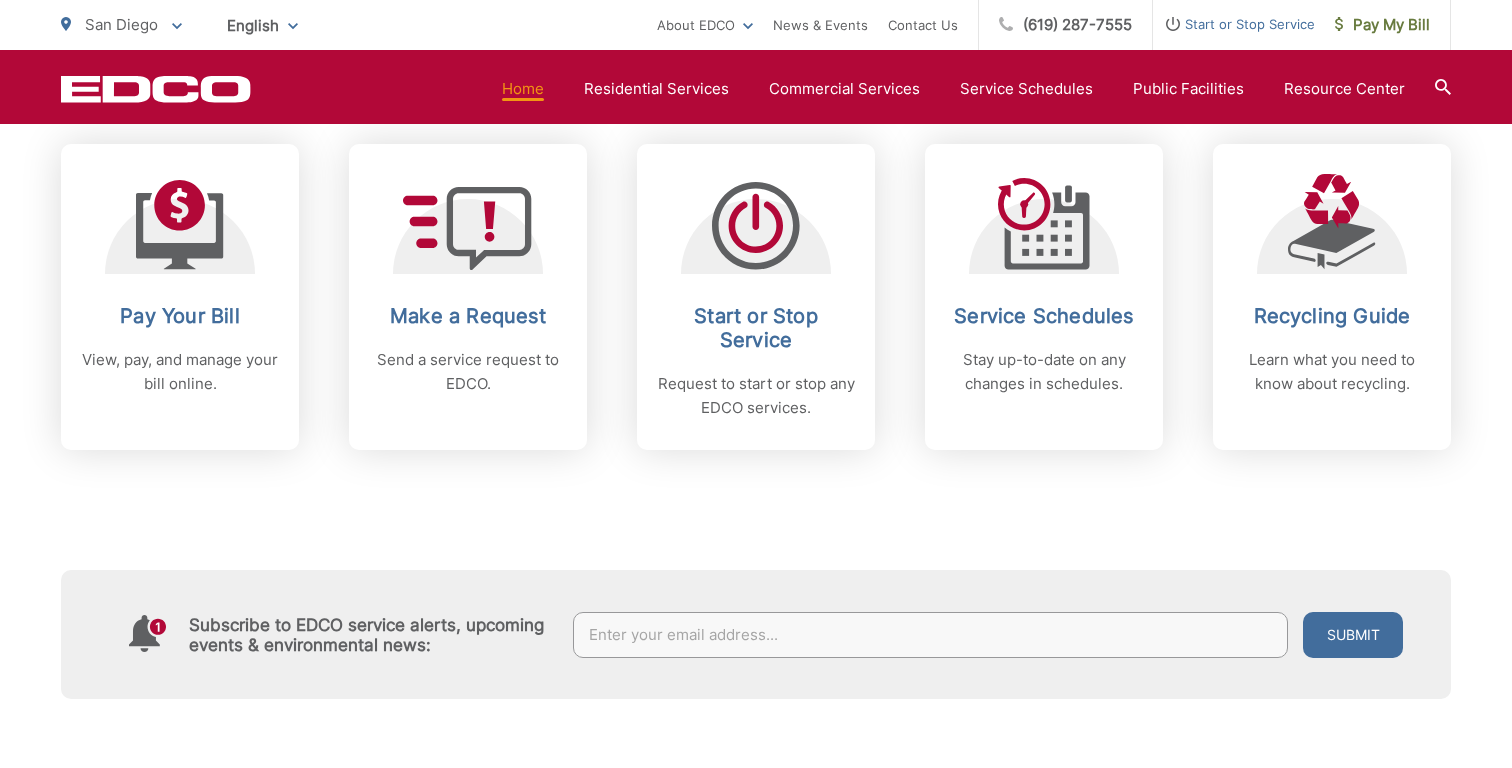 click on "Subscribe to EDCO service alerts, upcoming events & environmental news:
Submit" at bounding box center [756, 574] 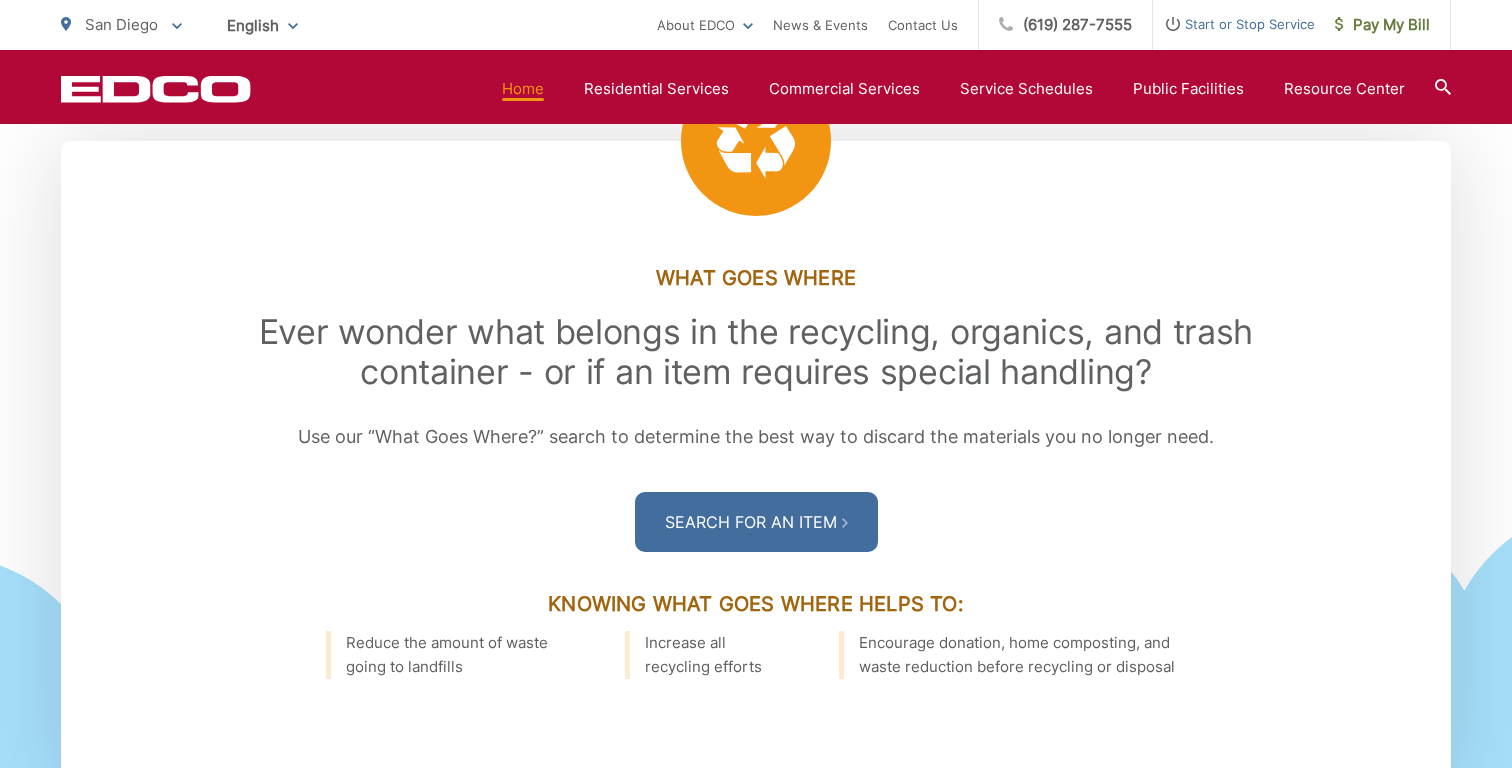 scroll, scrollTop: 2316, scrollLeft: 0, axis: vertical 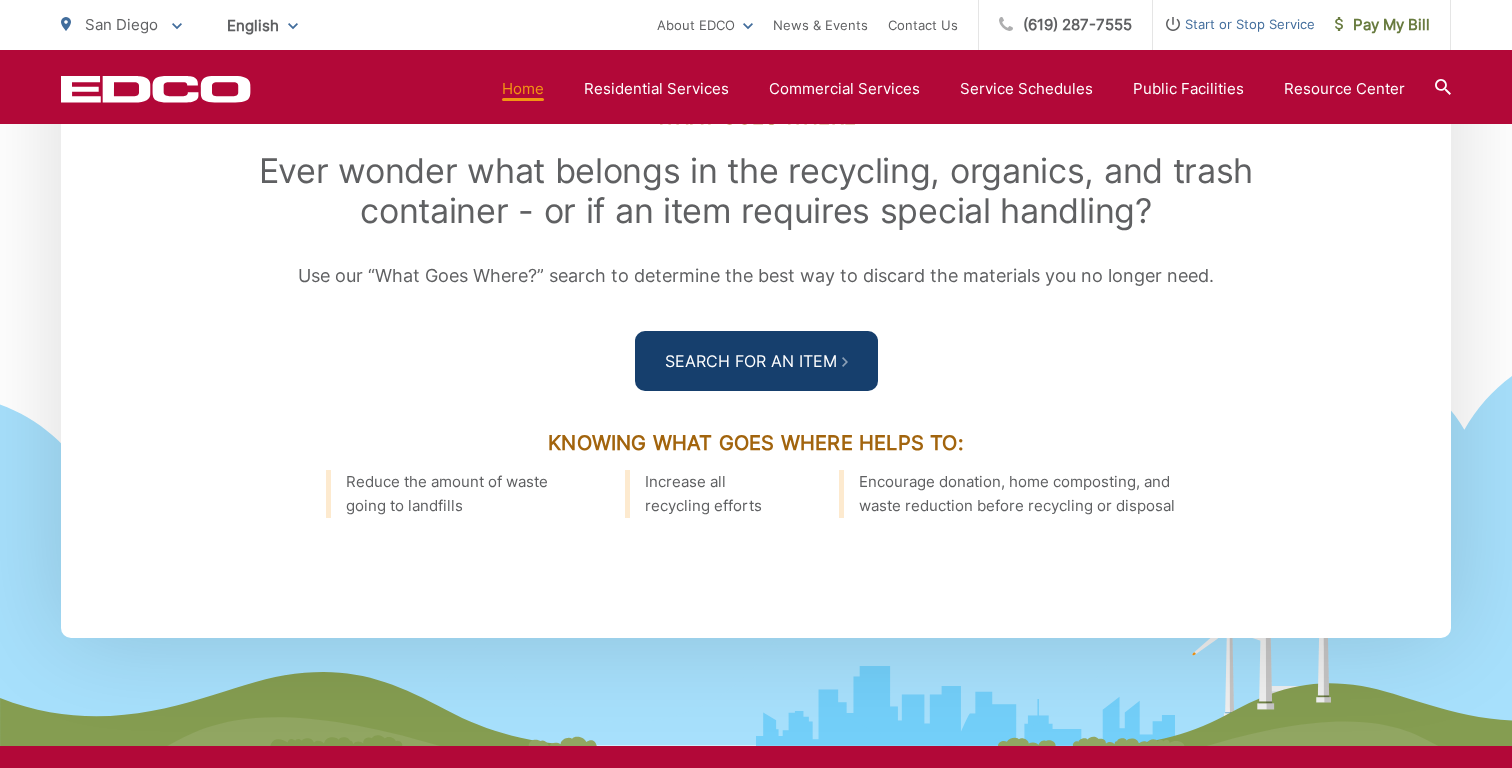 click on "Search For an Item" at bounding box center (756, 361) 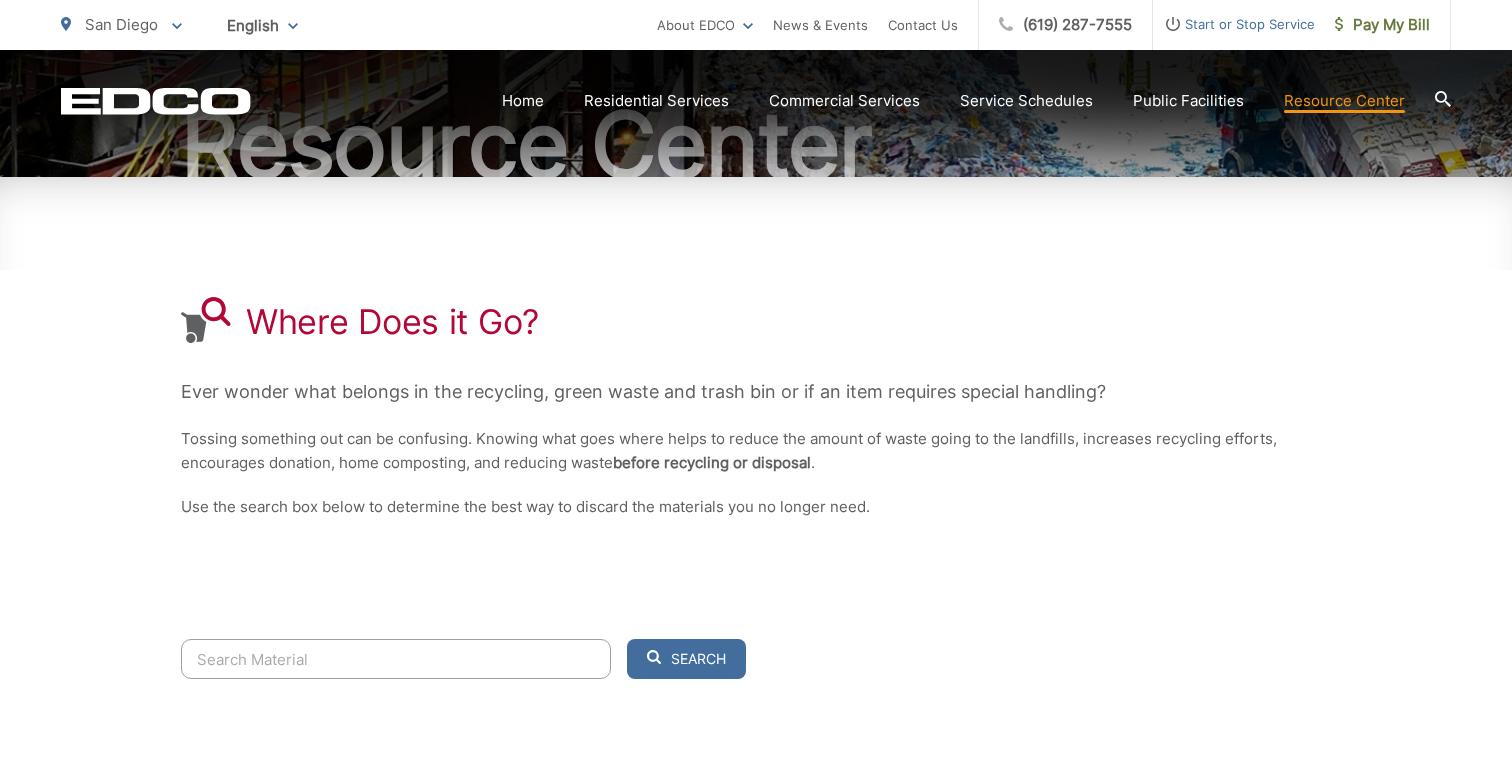 scroll, scrollTop: 438, scrollLeft: 0, axis: vertical 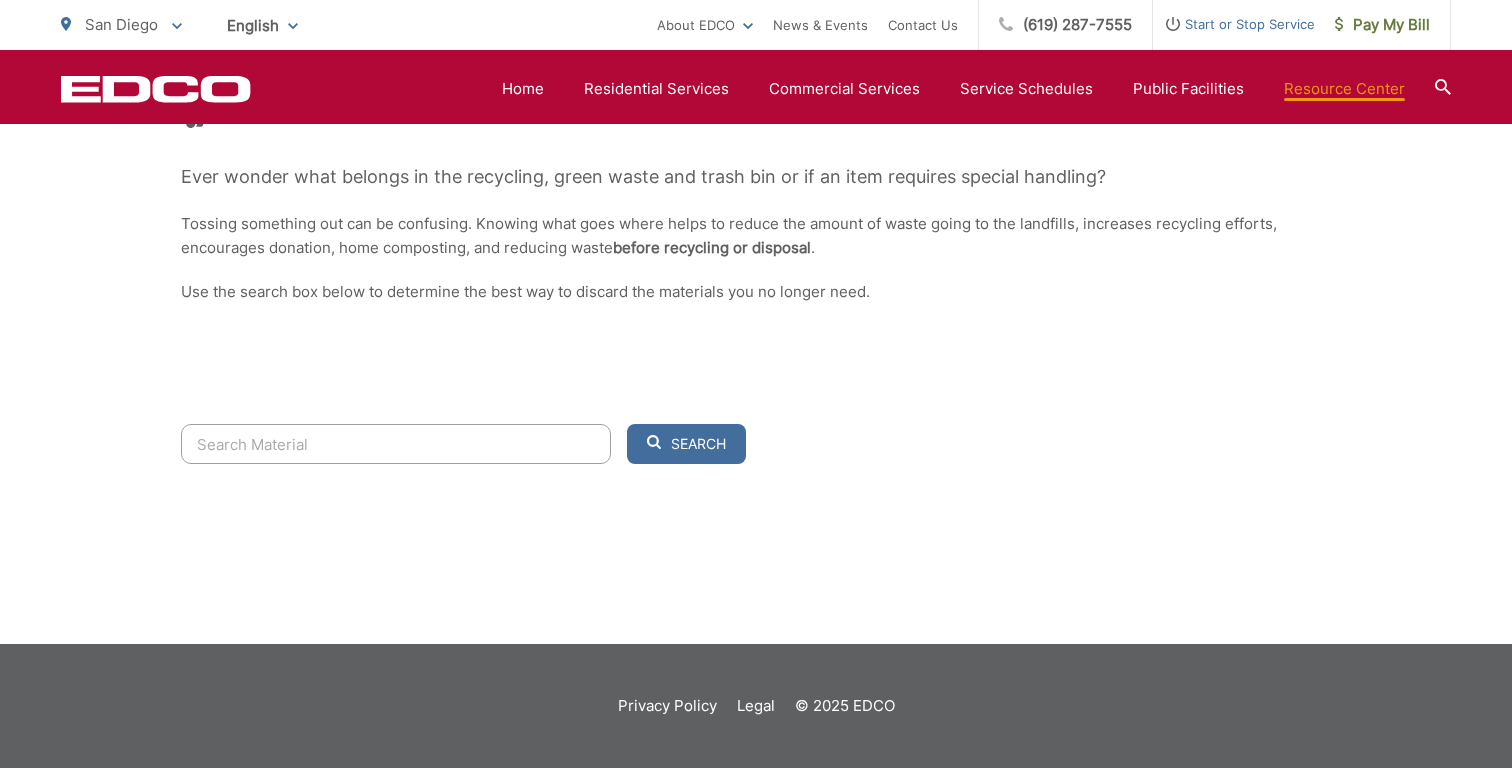 click at bounding box center [396, 444] 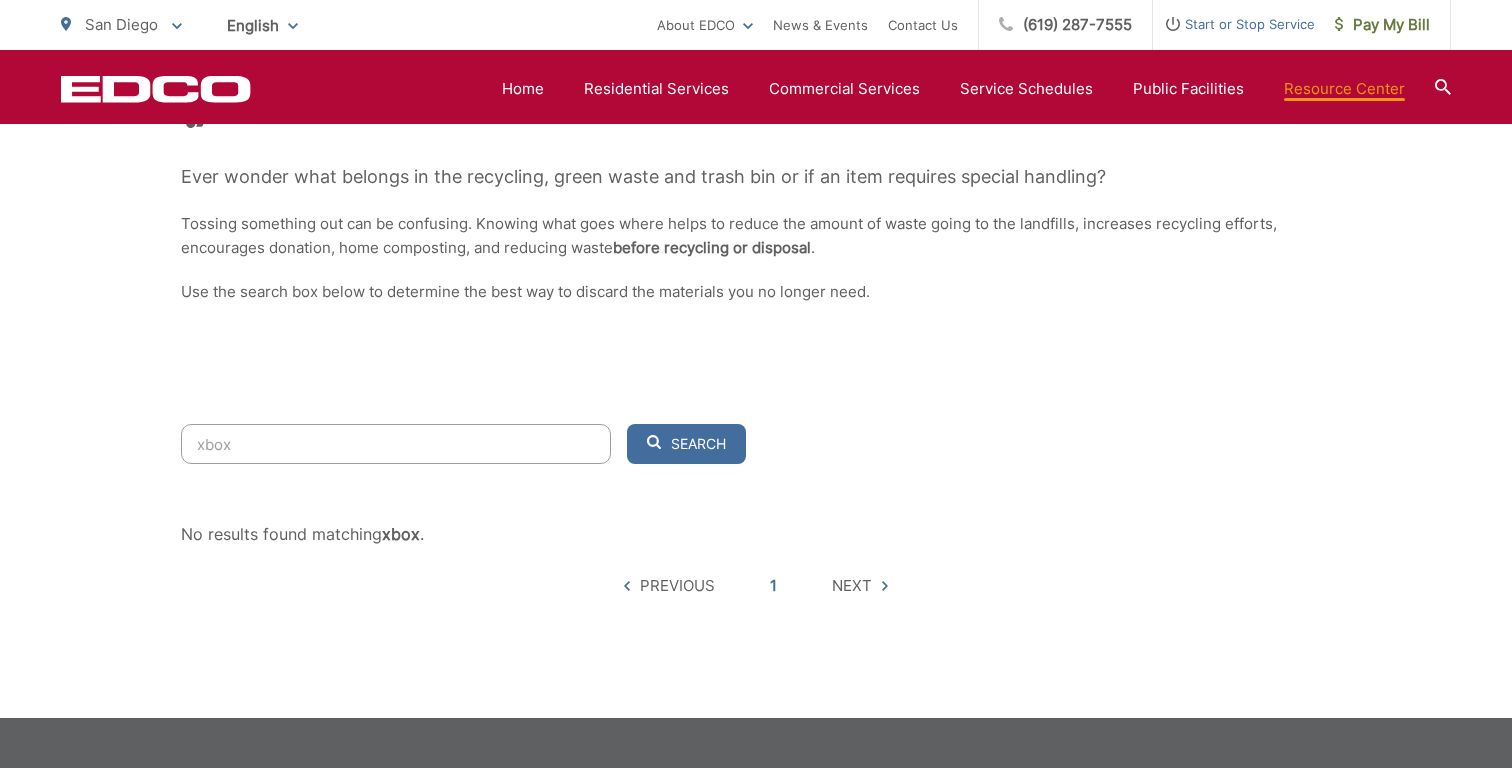 click on "Search" at bounding box center (686, 444) 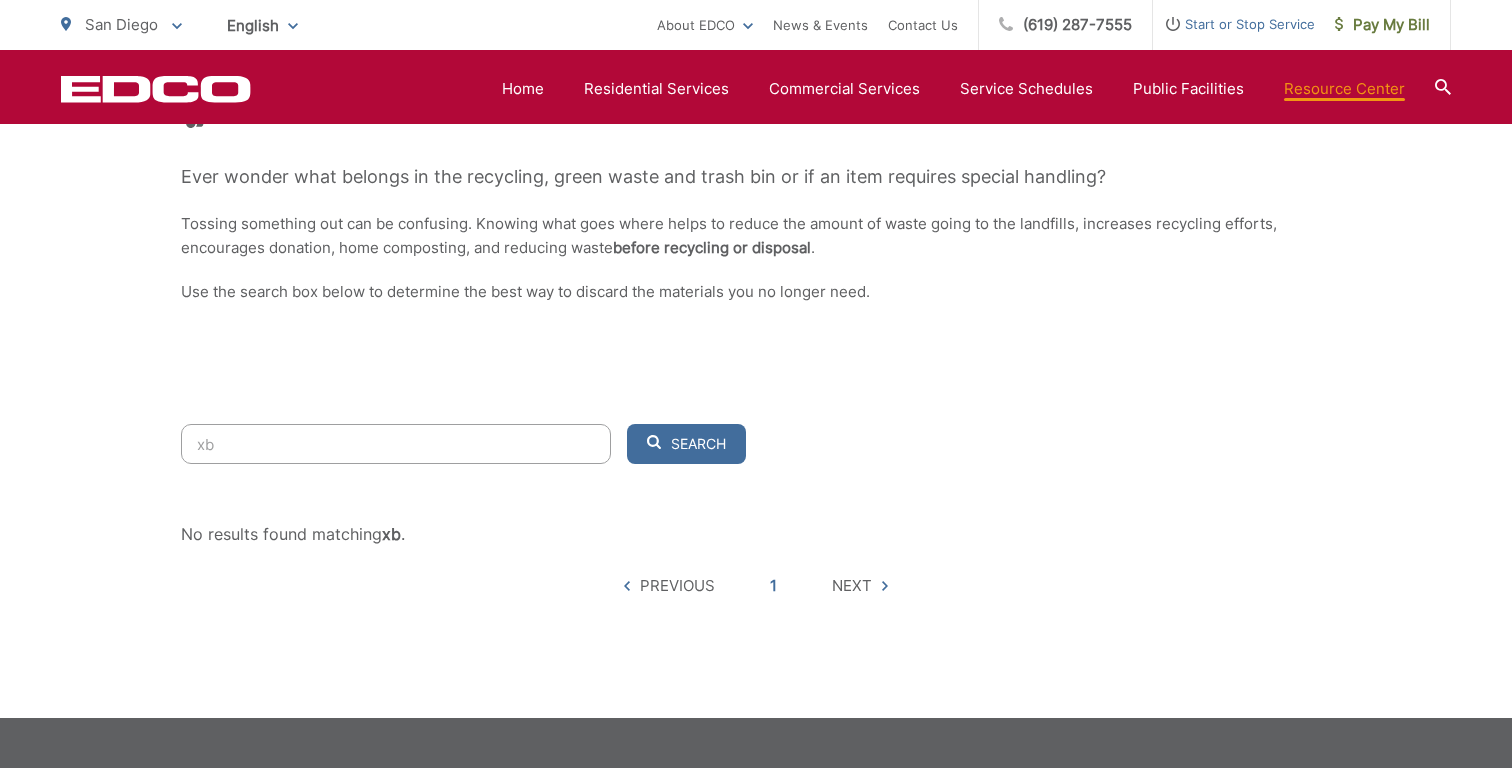 type on "x" 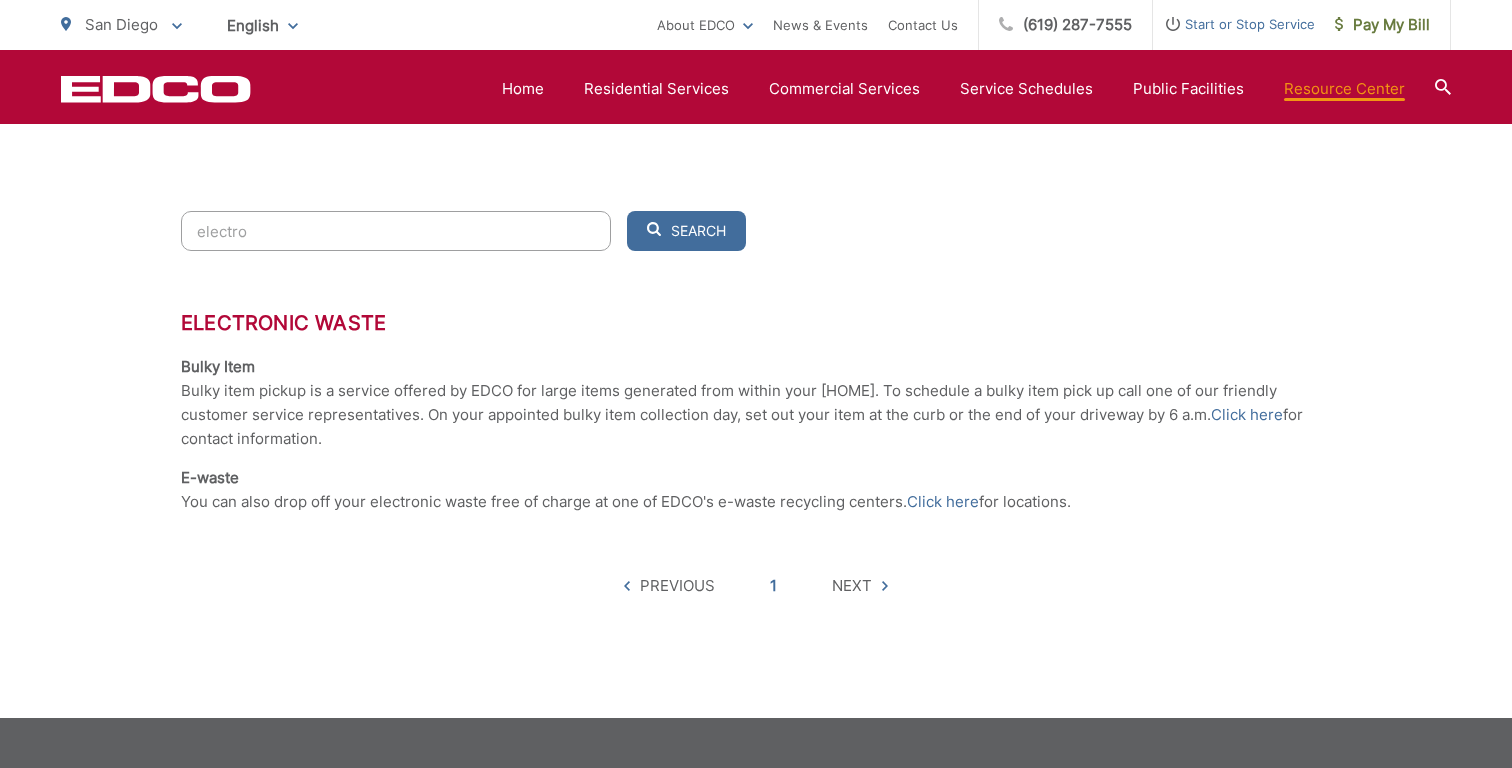 scroll, scrollTop: 661, scrollLeft: 0, axis: vertical 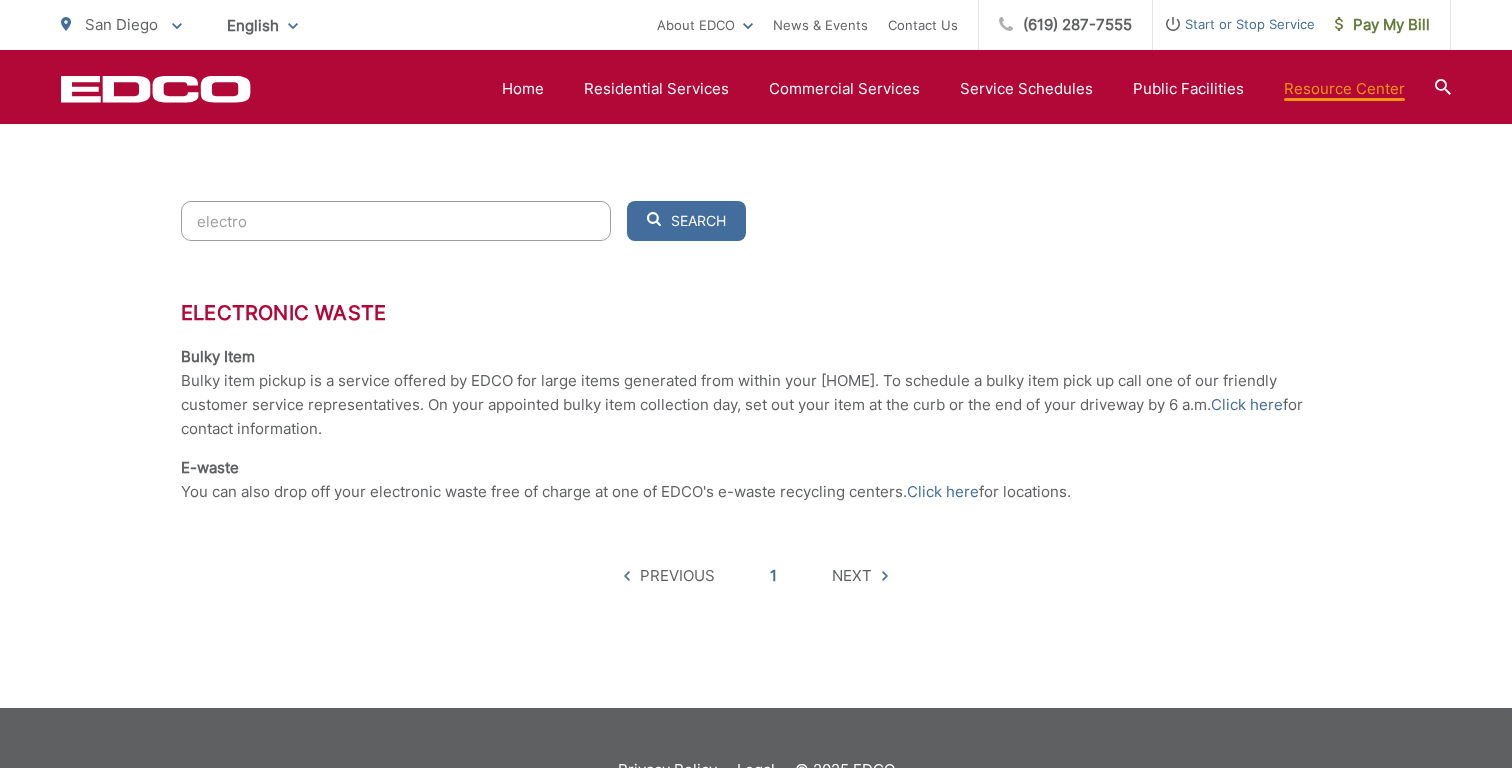 type on "electro" 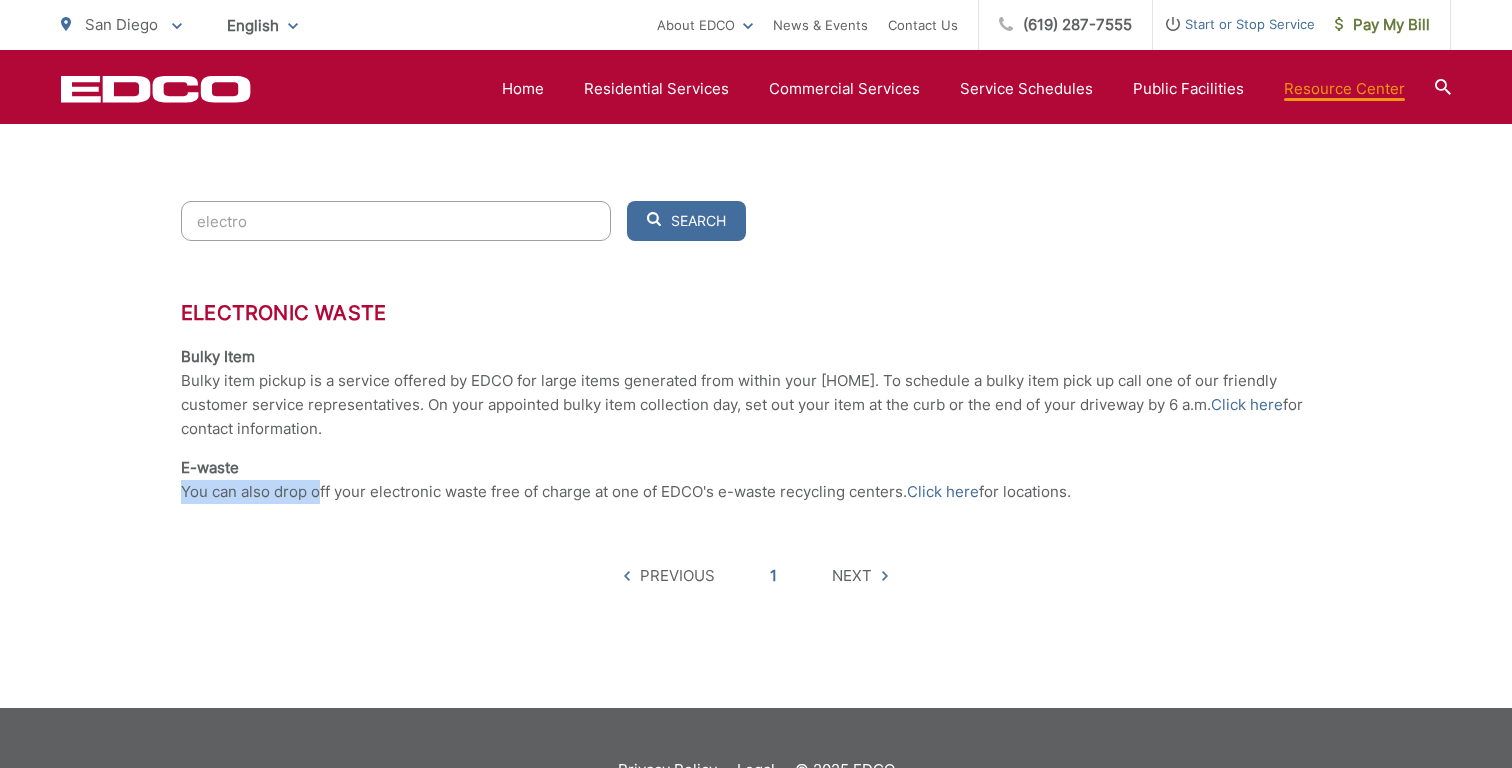 drag, startPoint x: 321, startPoint y: 483, endPoint x: 890, endPoint y: 467, distance: 569.2249 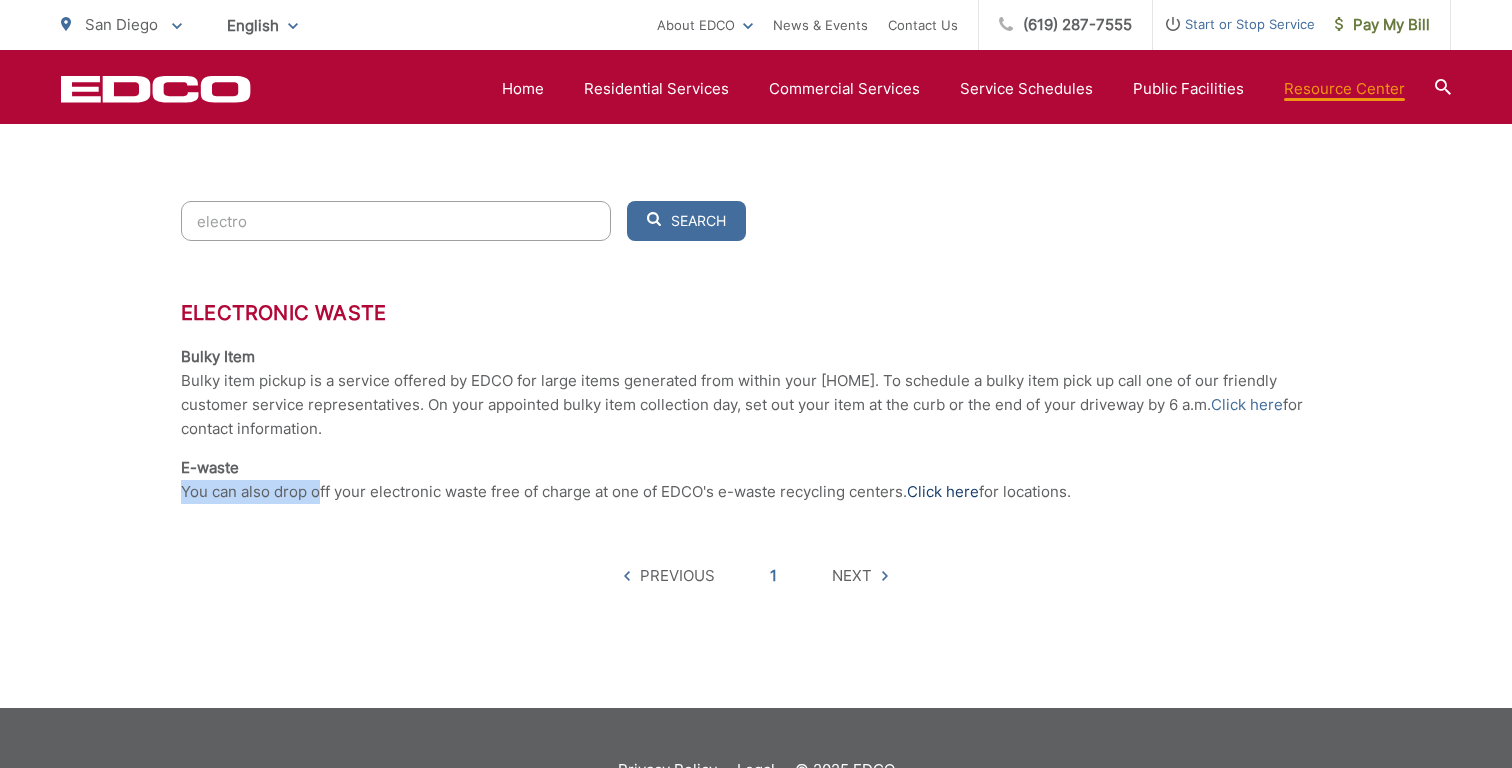 click on "Click here" at bounding box center [943, 492] 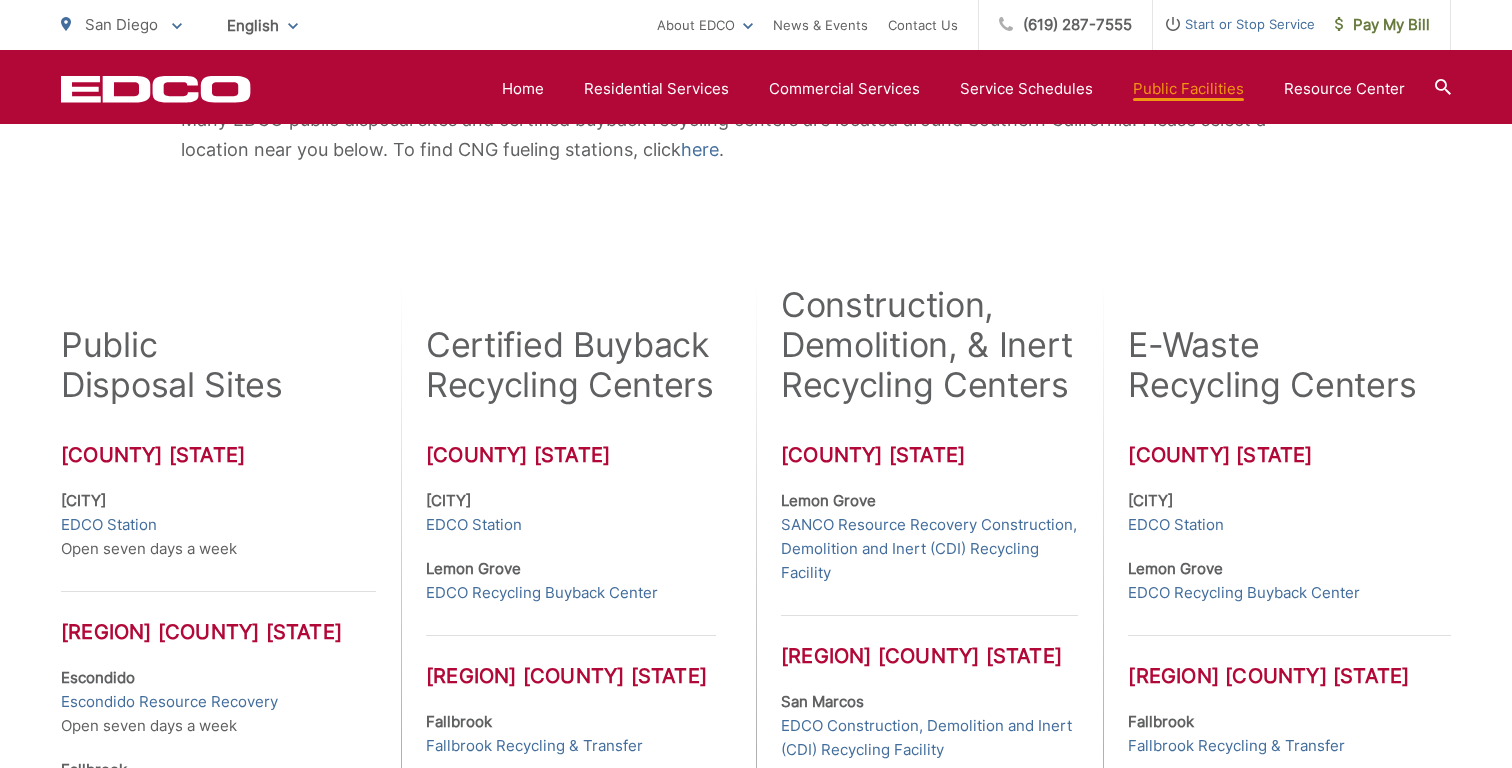 scroll, scrollTop: 432, scrollLeft: 0, axis: vertical 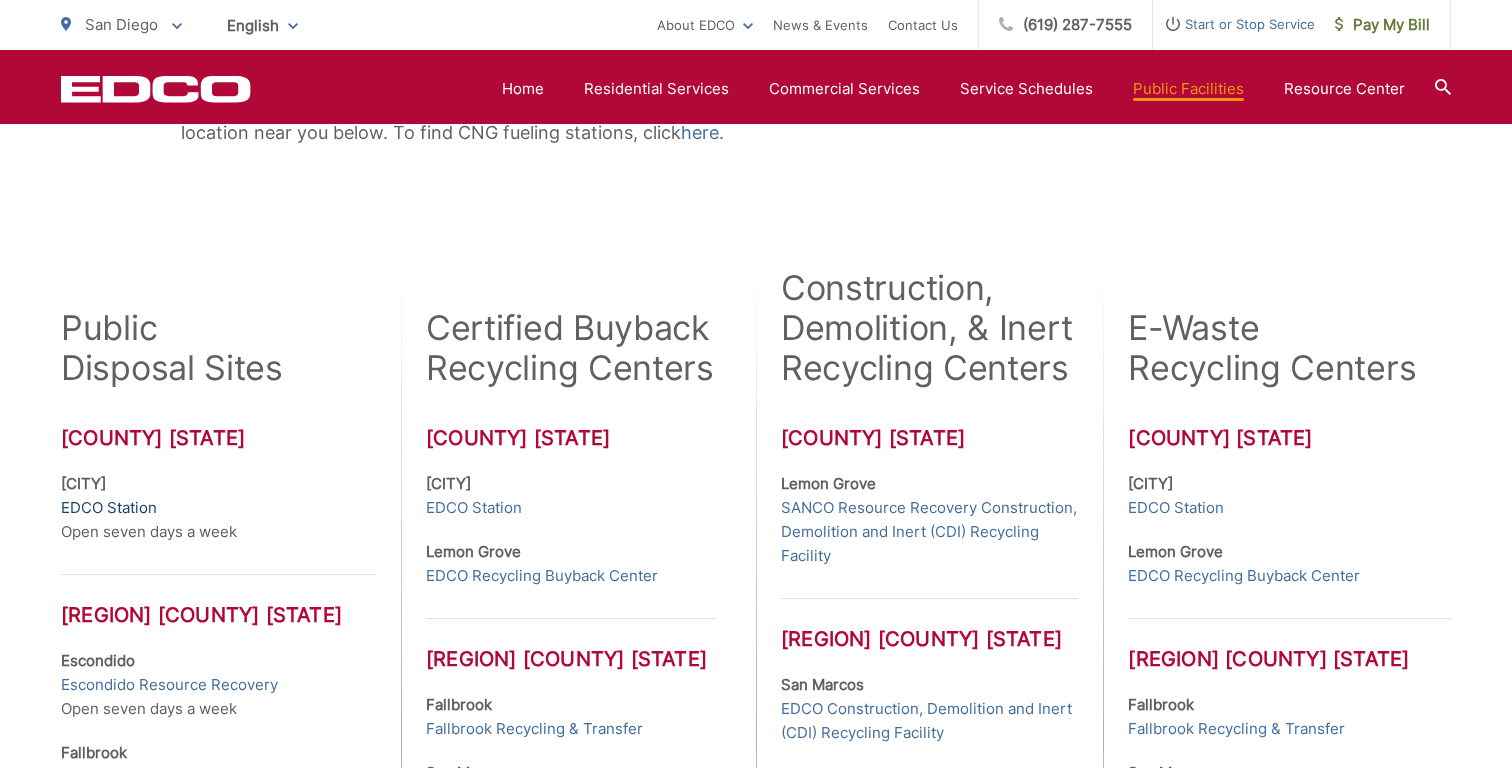 click on "EDCO Station" at bounding box center [109, 508] 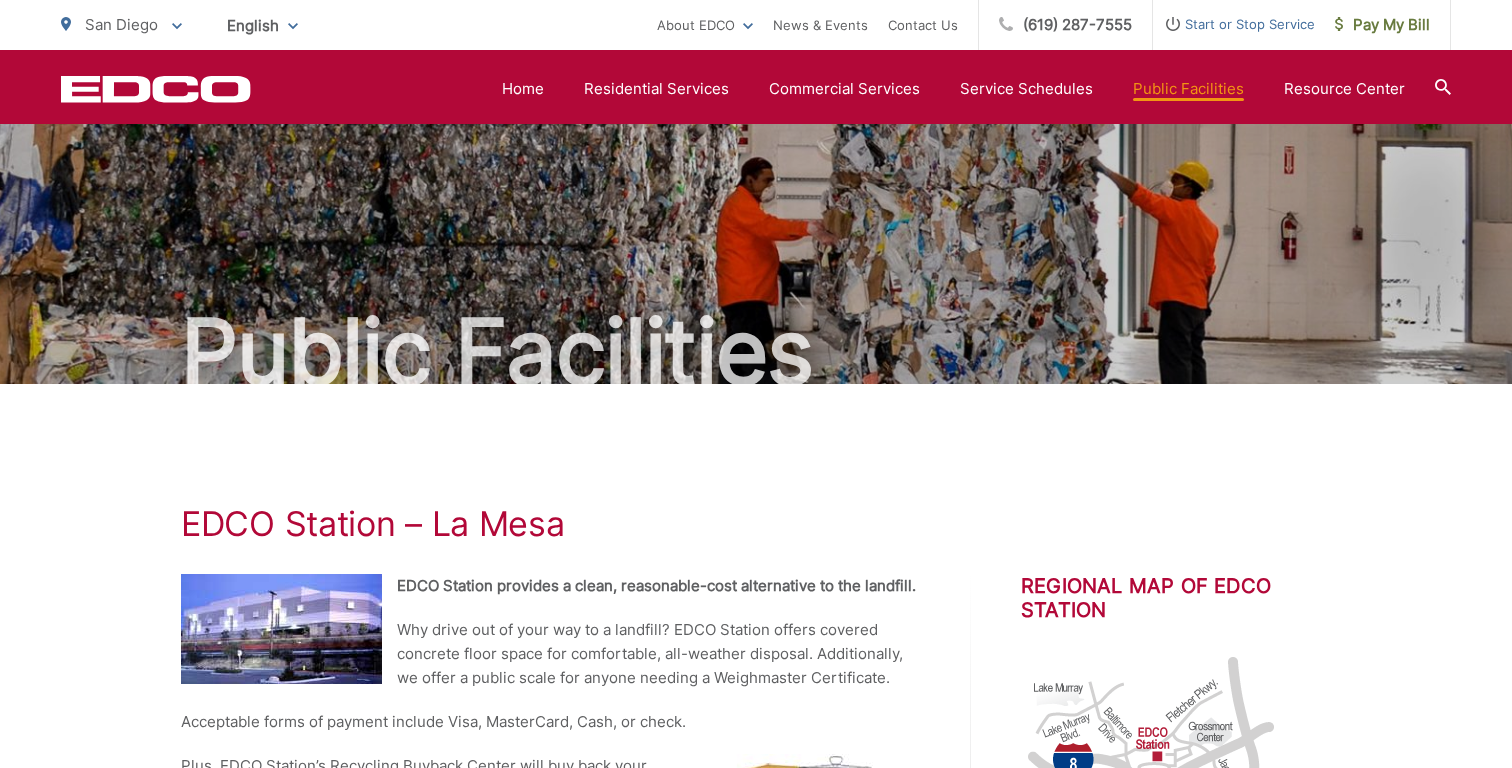 scroll, scrollTop: 0, scrollLeft: 0, axis: both 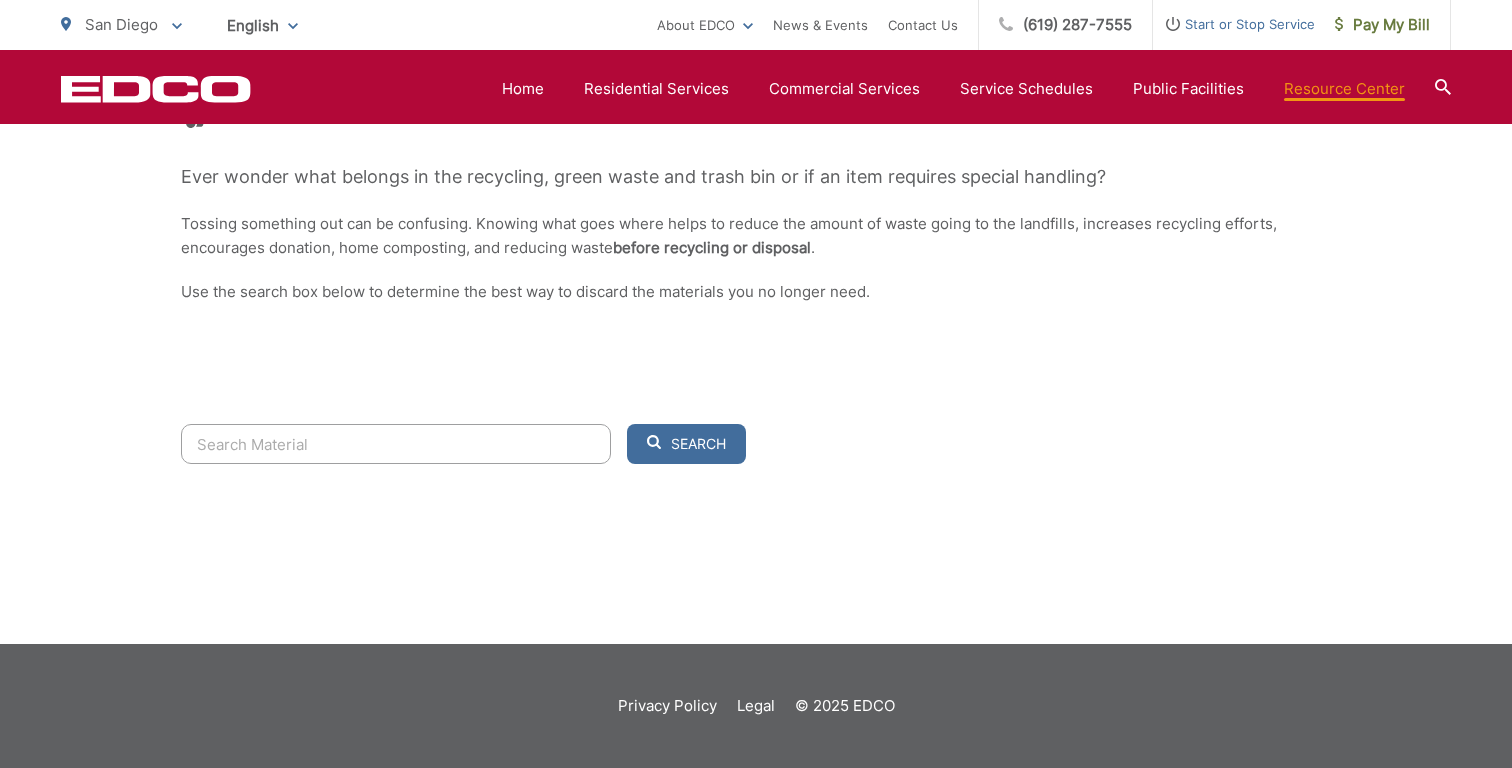 click at bounding box center [396, 444] 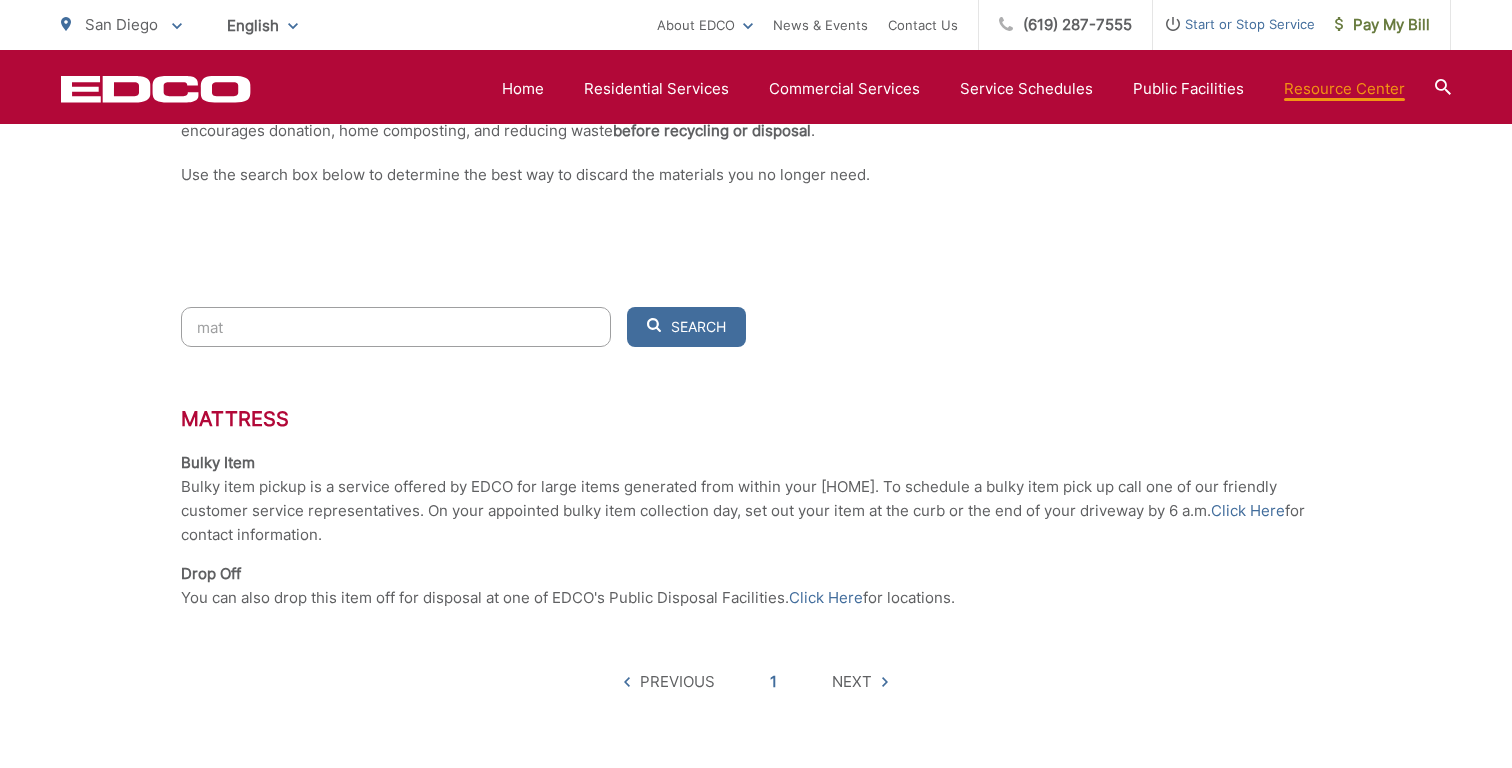 scroll, scrollTop: 558, scrollLeft: 0, axis: vertical 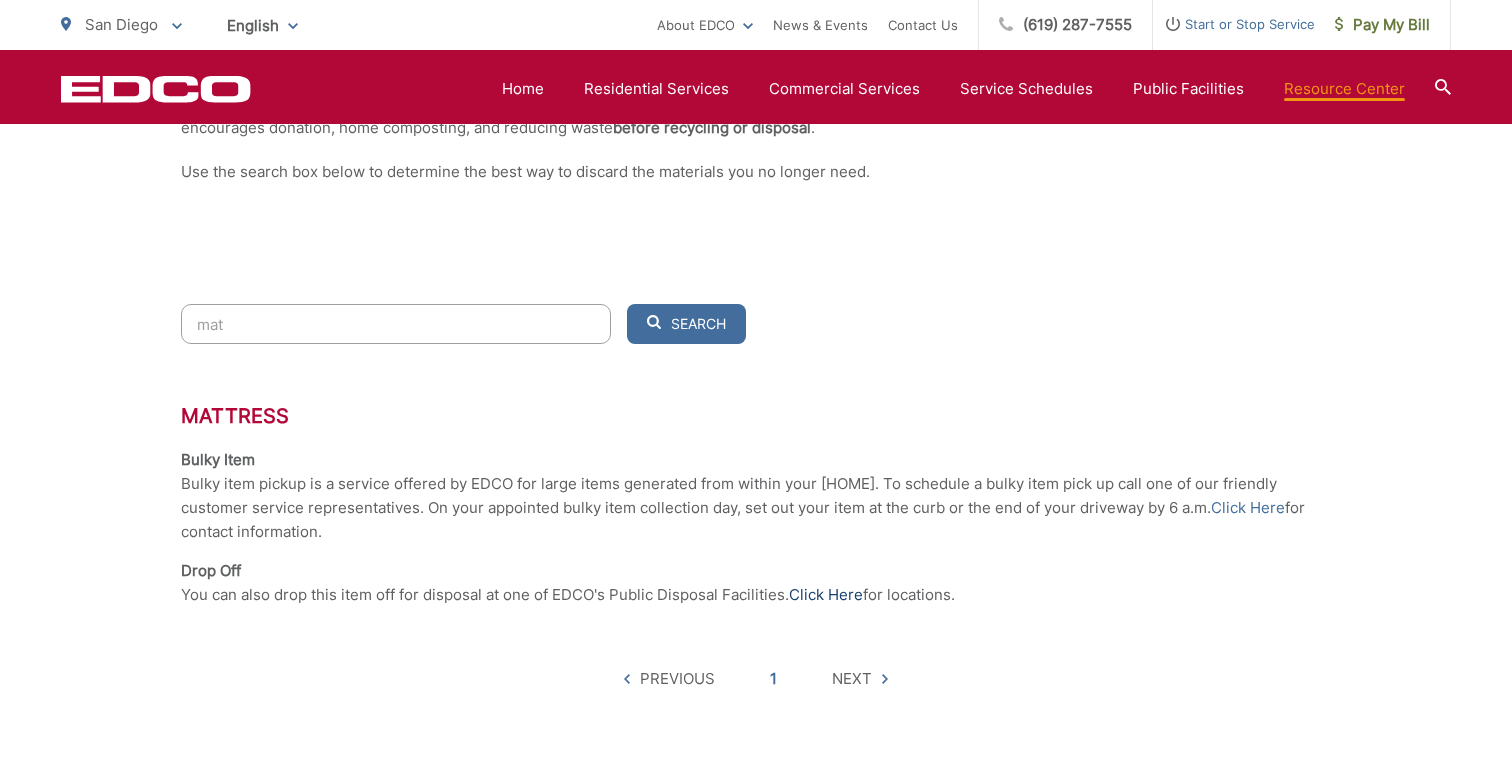 type on "mat" 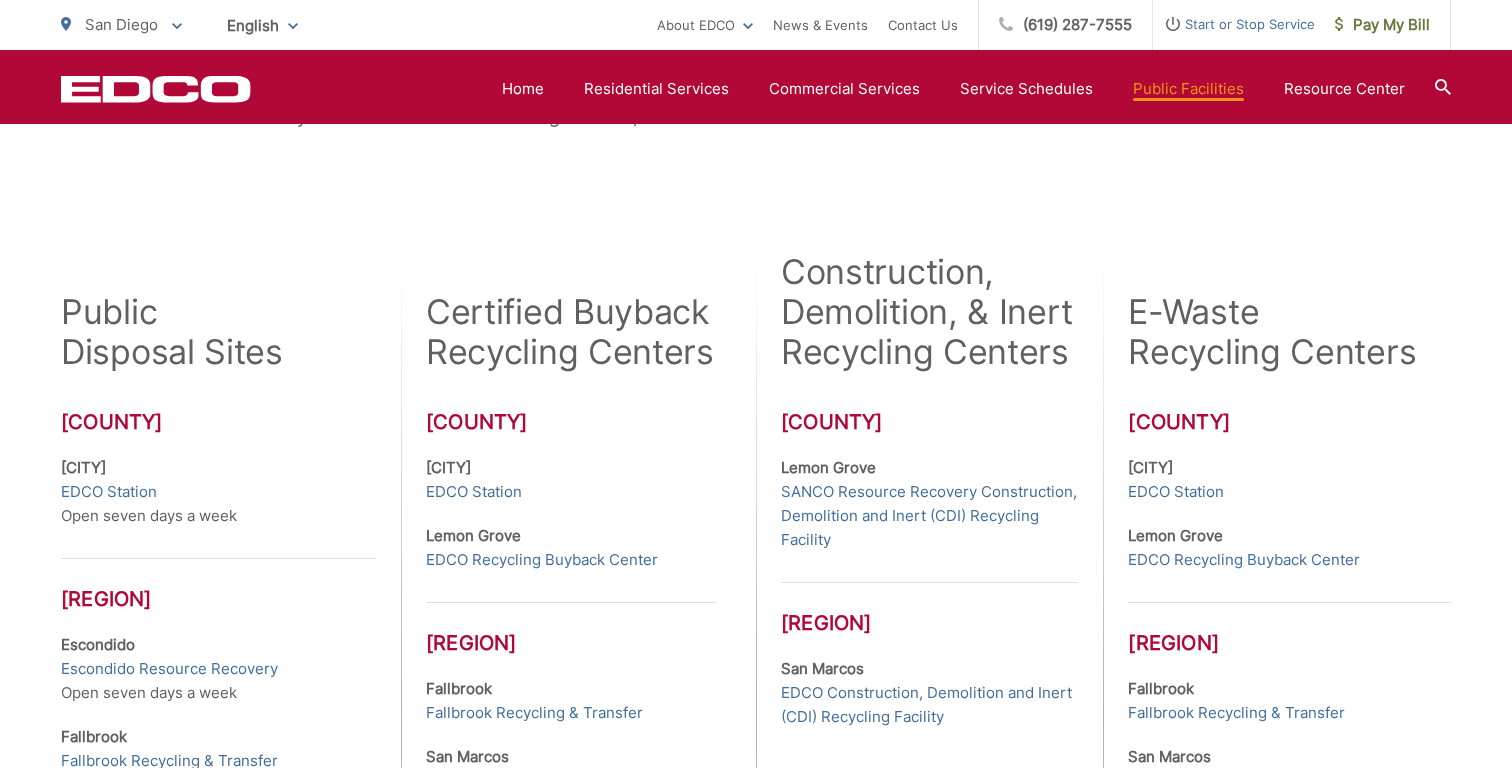 scroll, scrollTop: 452, scrollLeft: 0, axis: vertical 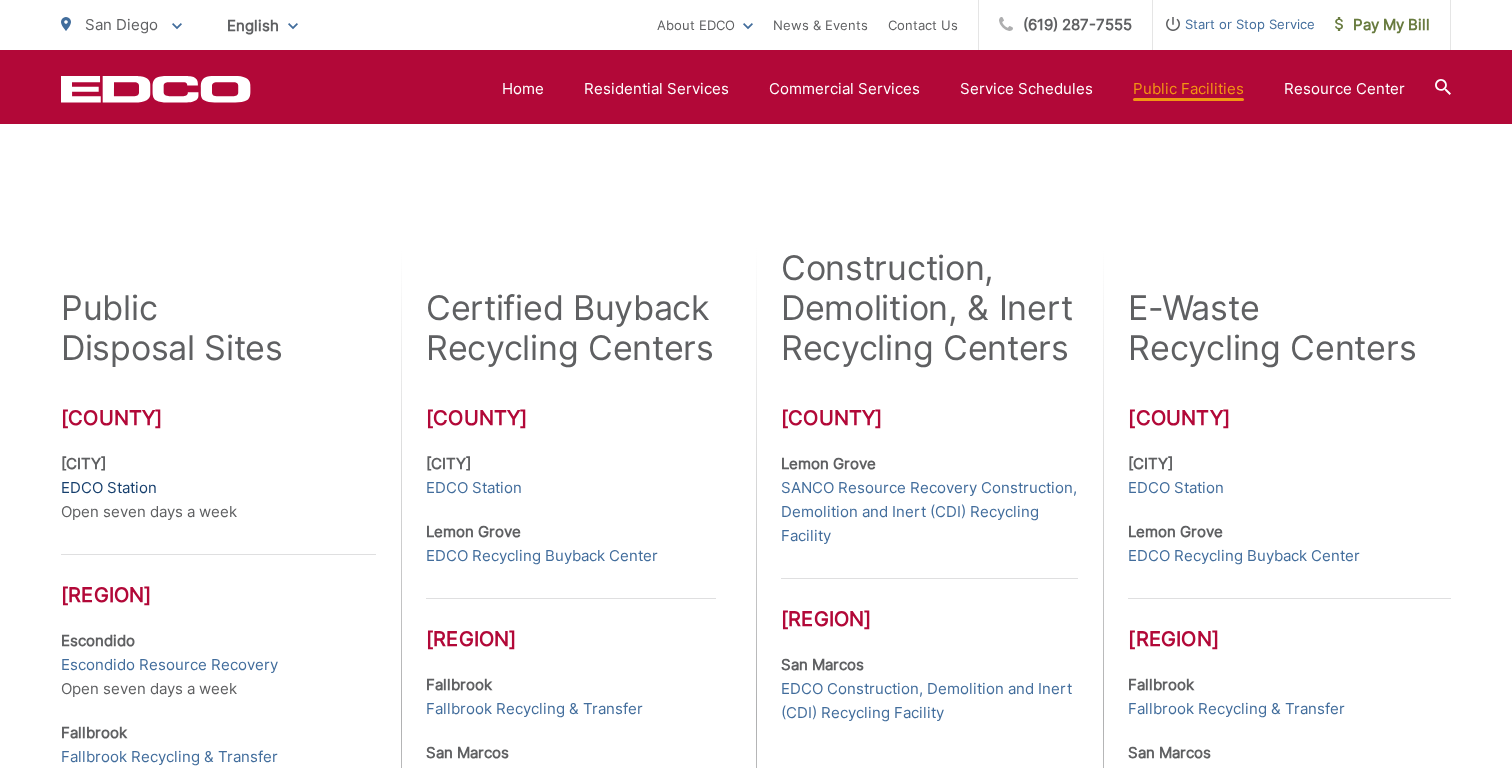 click on "EDCO Station" at bounding box center [109, 488] 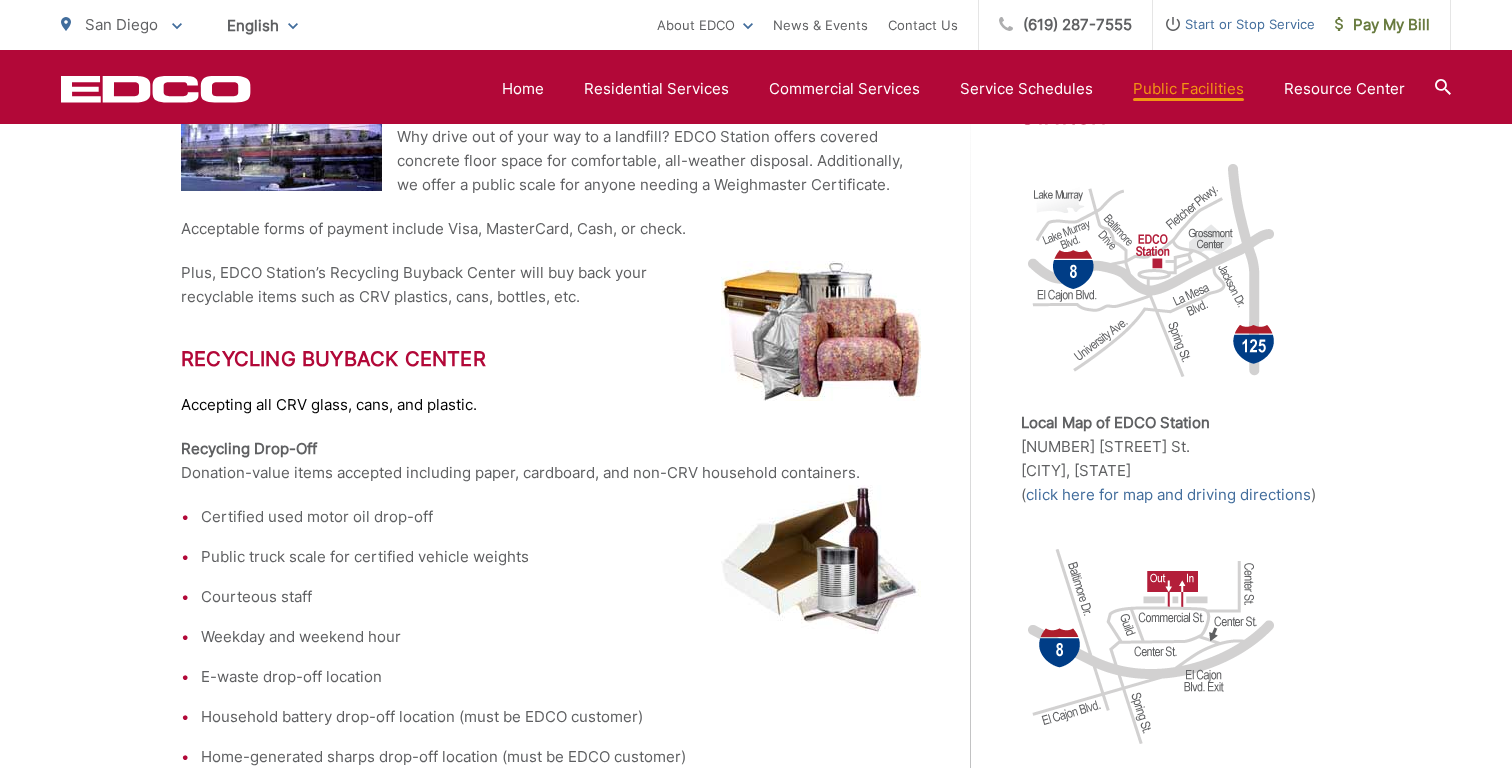 scroll, scrollTop: 524, scrollLeft: 0, axis: vertical 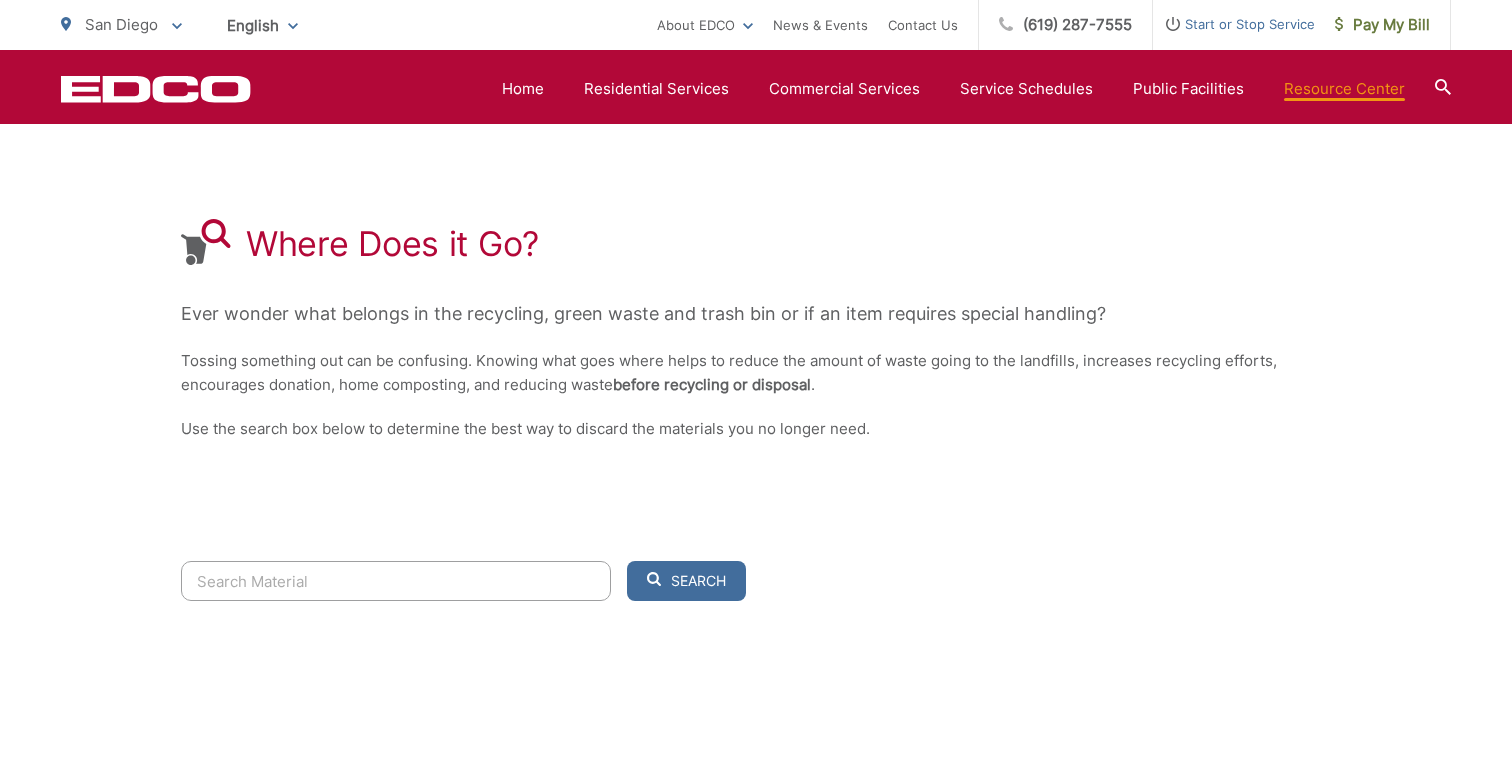 click at bounding box center (396, 581) 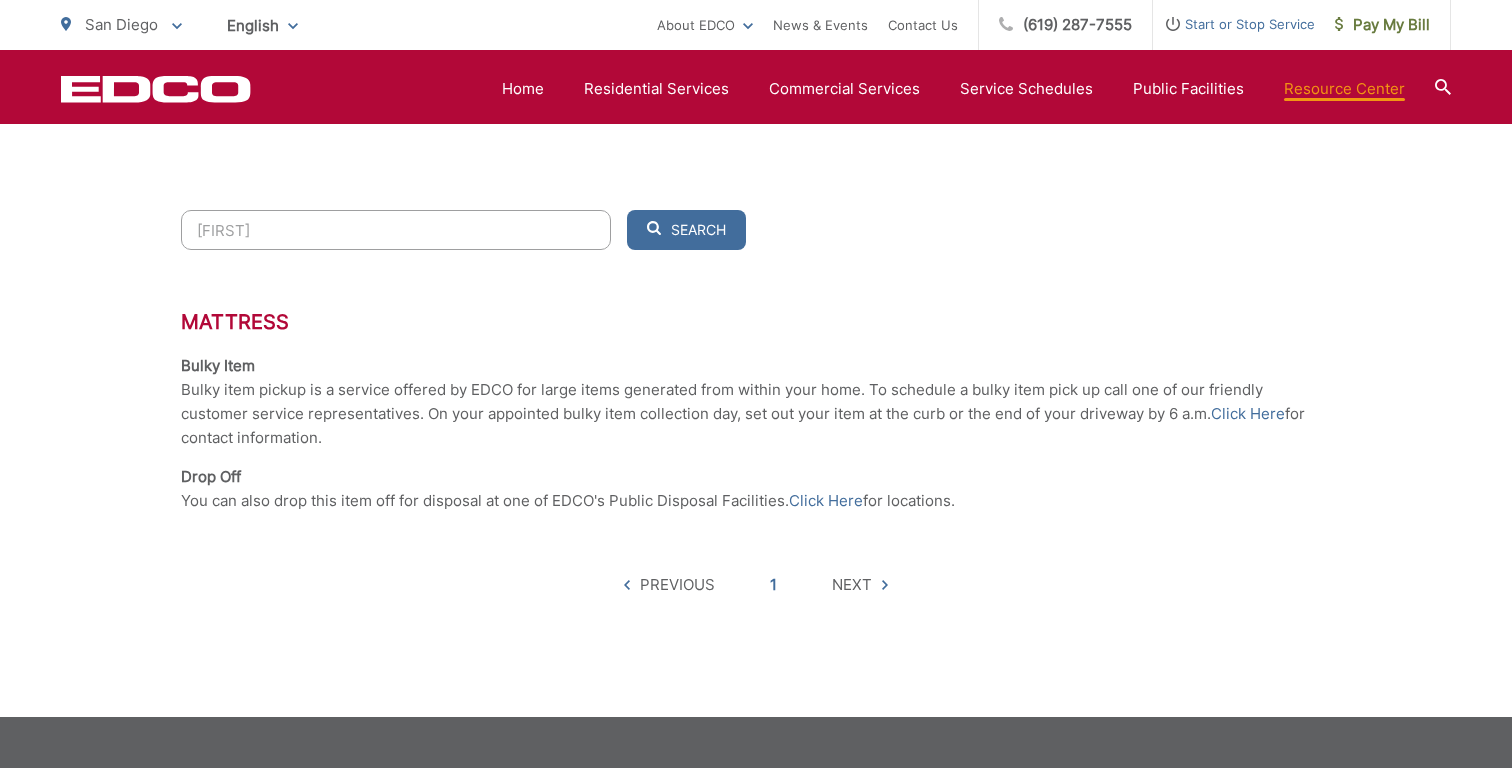 scroll, scrollTop: 725, scrollLeft: 0, axis: vertical 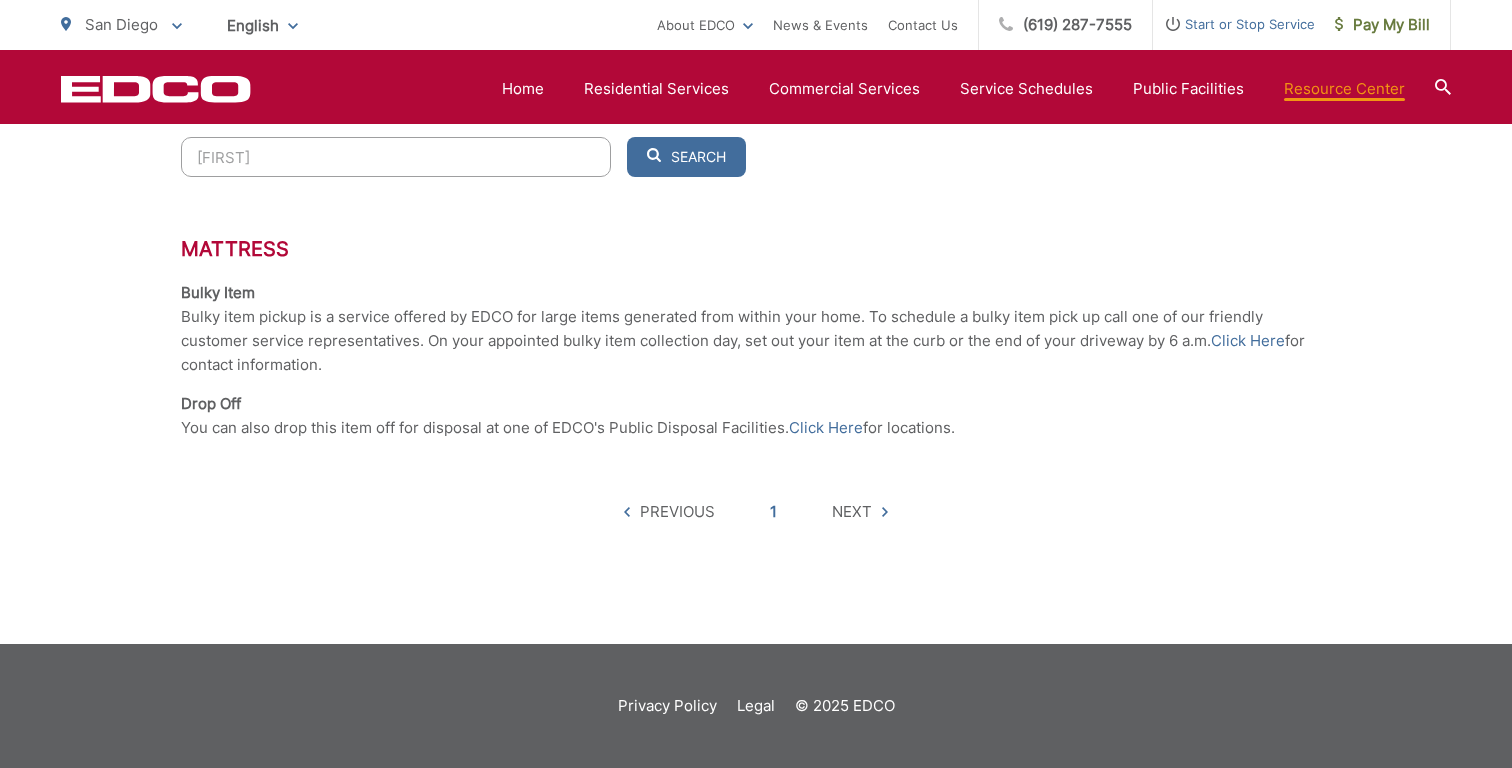 type on "matt" 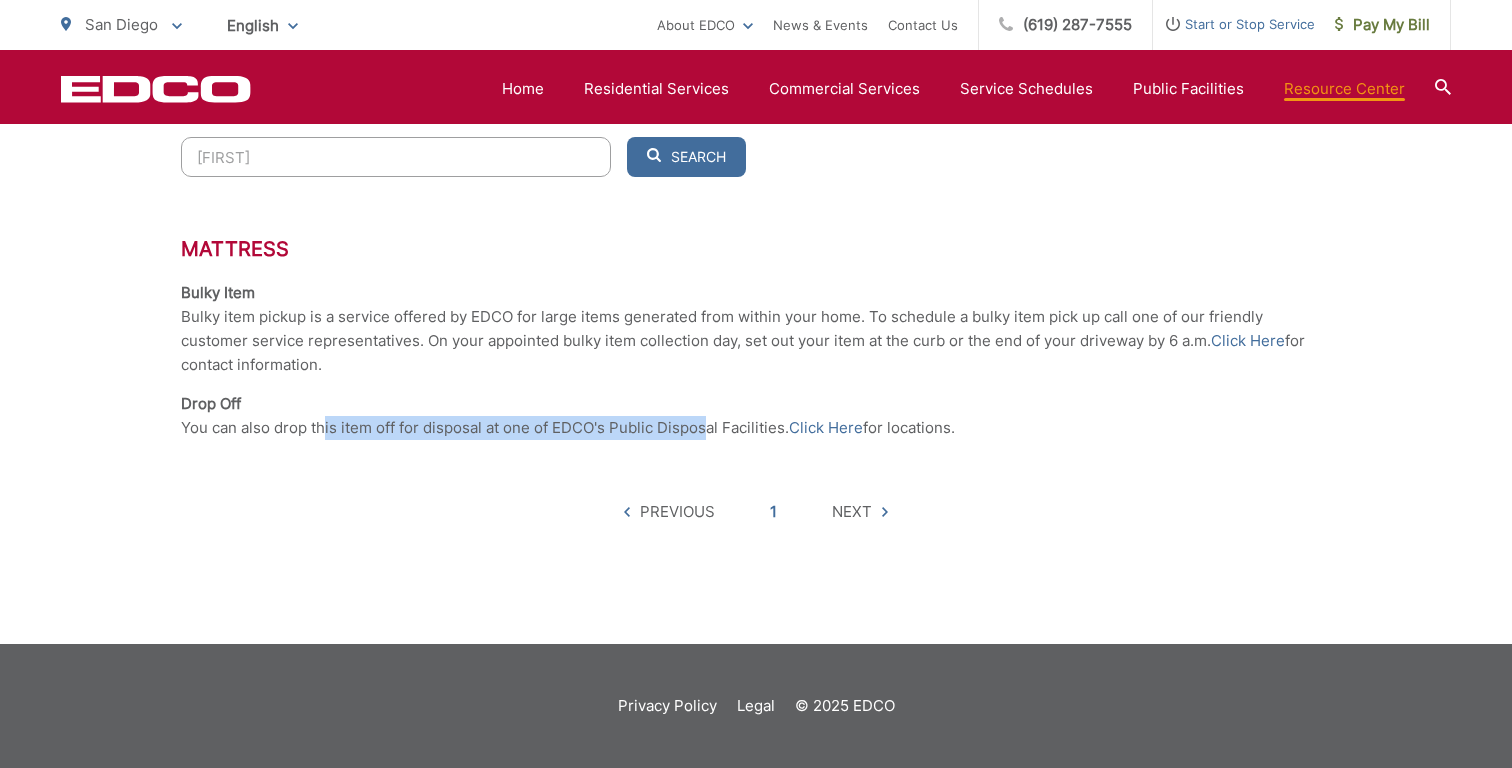 drag, startPoint x: 327, startPoint y: 421, endPoint x: 706, endPoint y: 433, distance: 379.1899 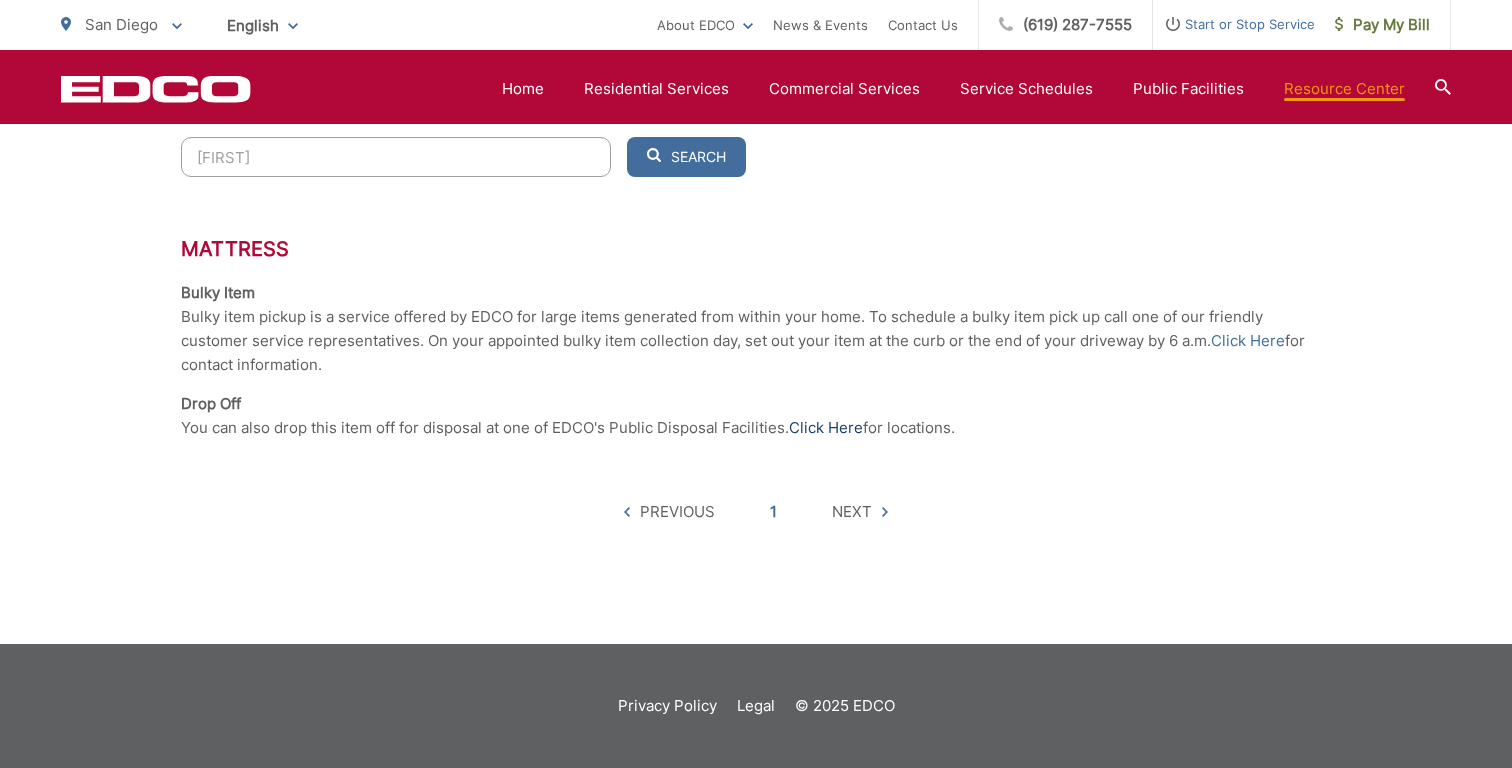click on "Click Here" at bounding box center [826, 428] 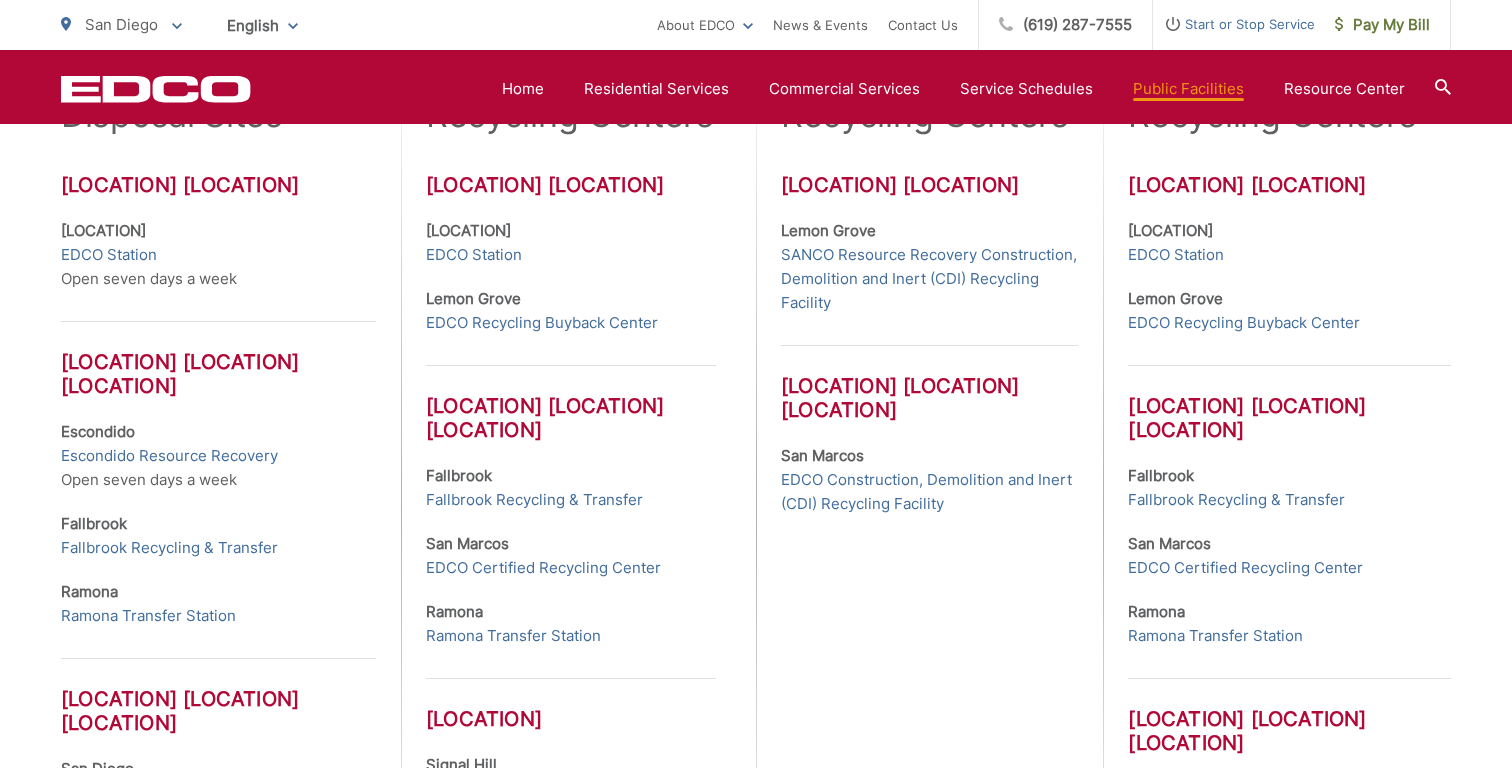 scroll, scrollTop: 635, scrollLeft: 0, axis: vertical 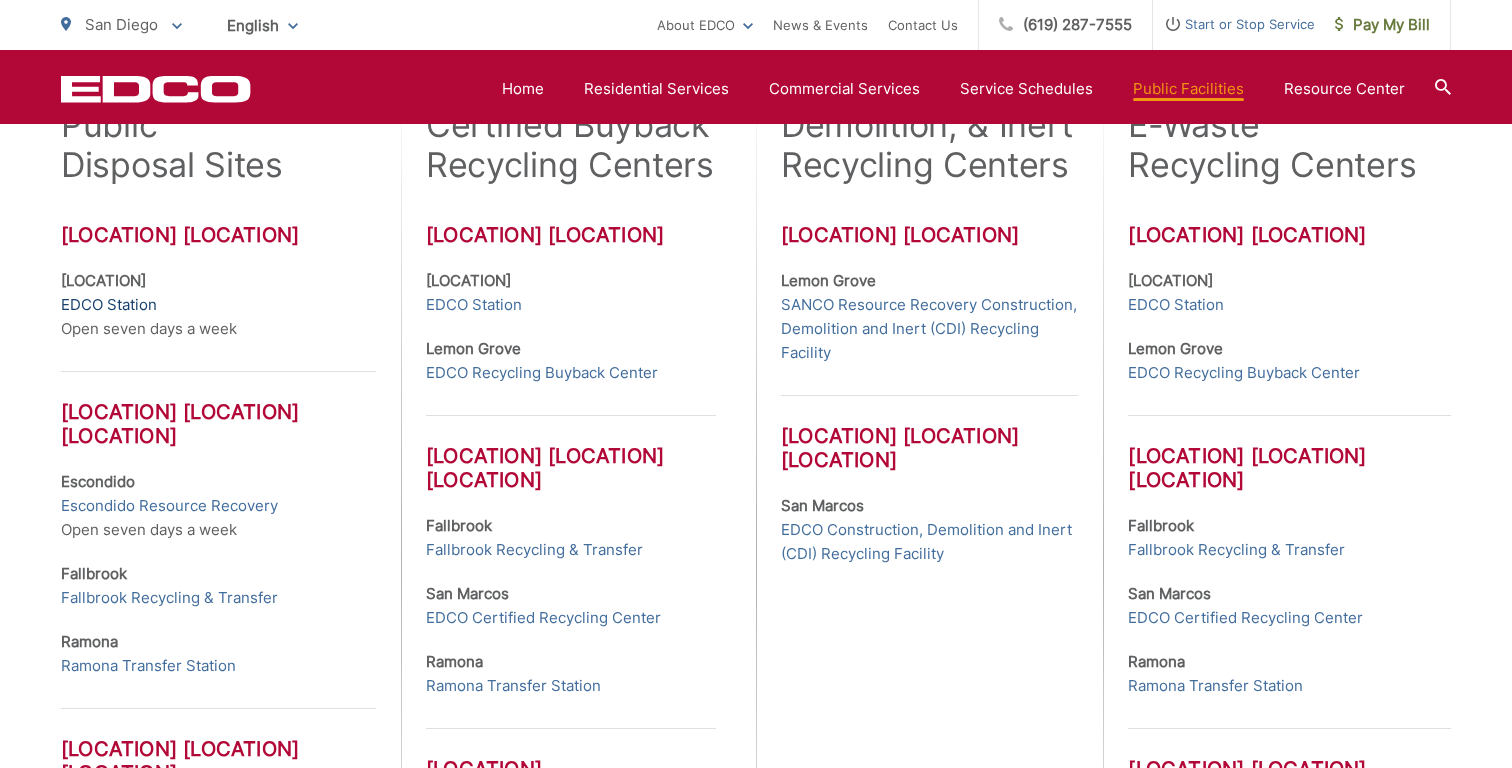 click on "EDCO Station" at bounding box center (109, 305) 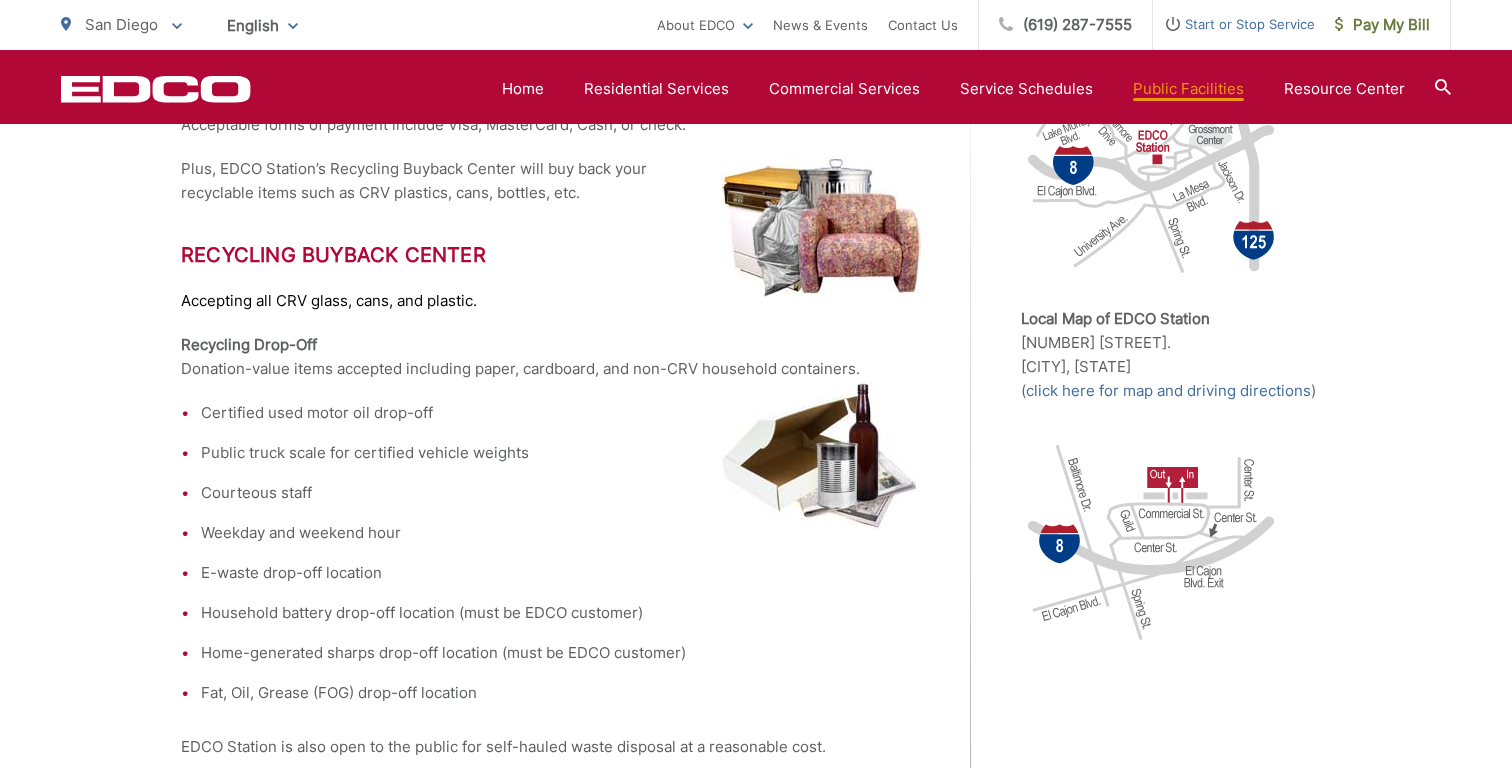 scroll, scrollTop: 614, scrollLeft: 0, axis: vertical 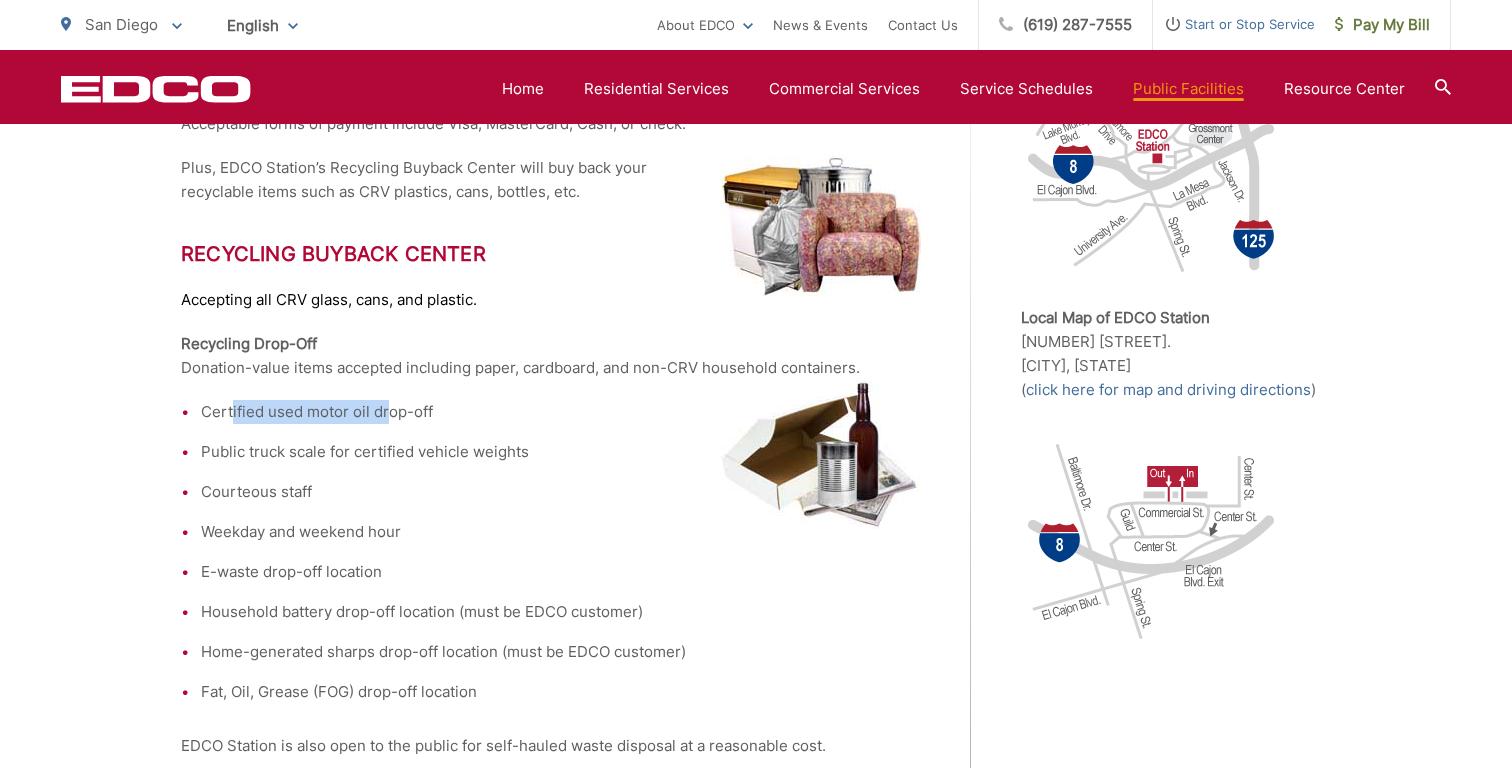 drag, startPoint x: 230, startPoint y: 418, endPoint x: 389, endPoint y: 414, distance: 159.05031 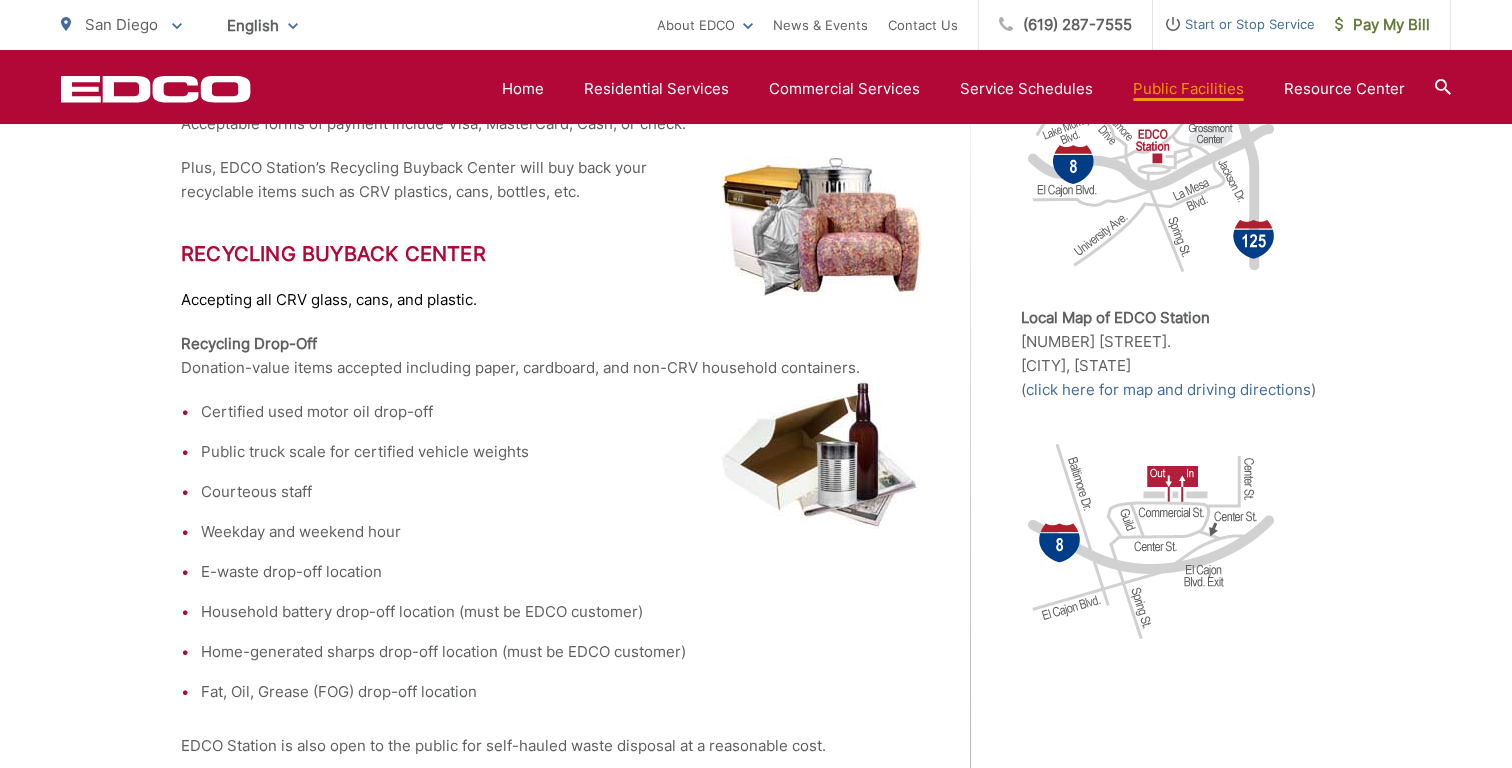 click on "Public truck scale for certified vehicle weights" at bounding box center (561, 452) 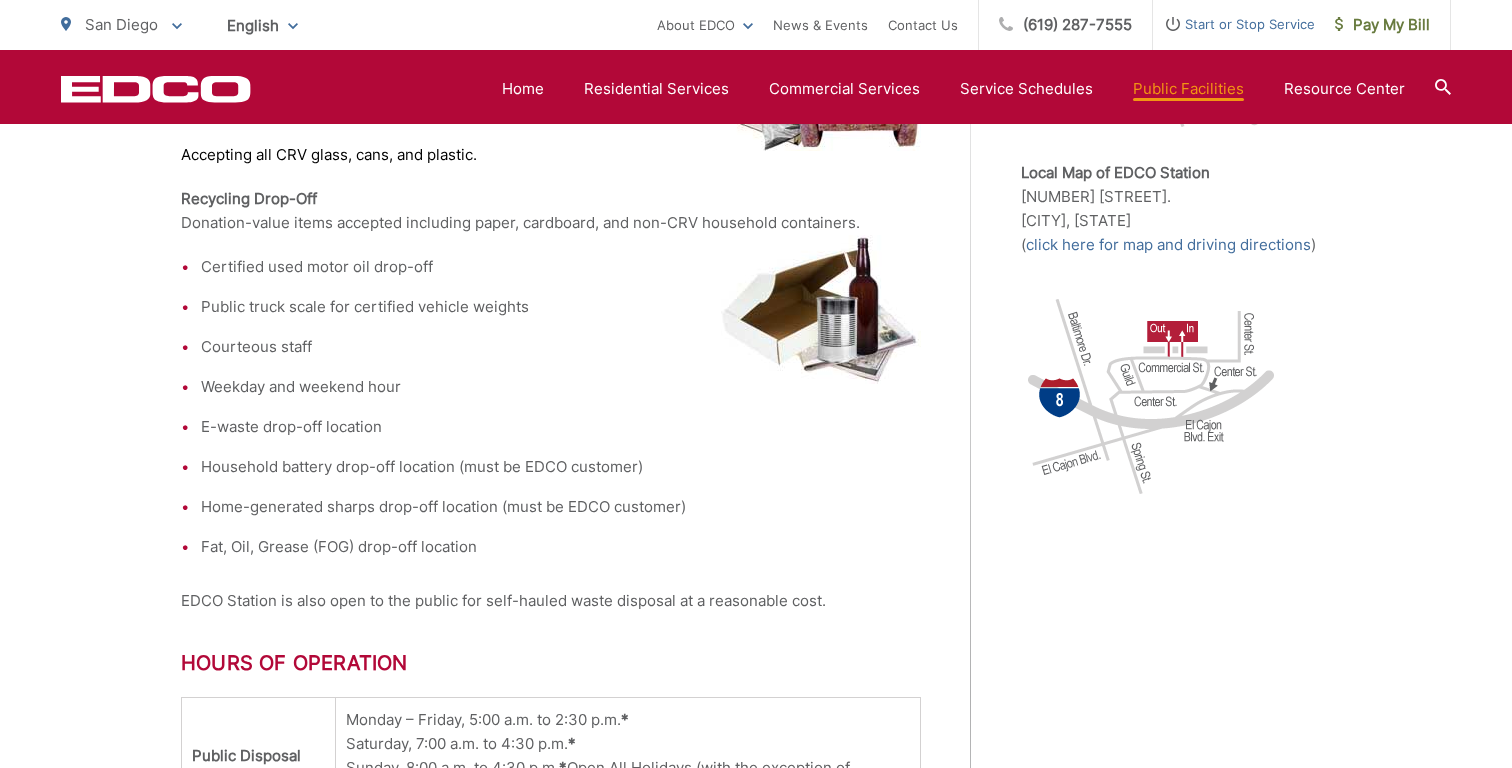 scroll, scrollTop: 771, scrollLeft: 0, axis: vertical 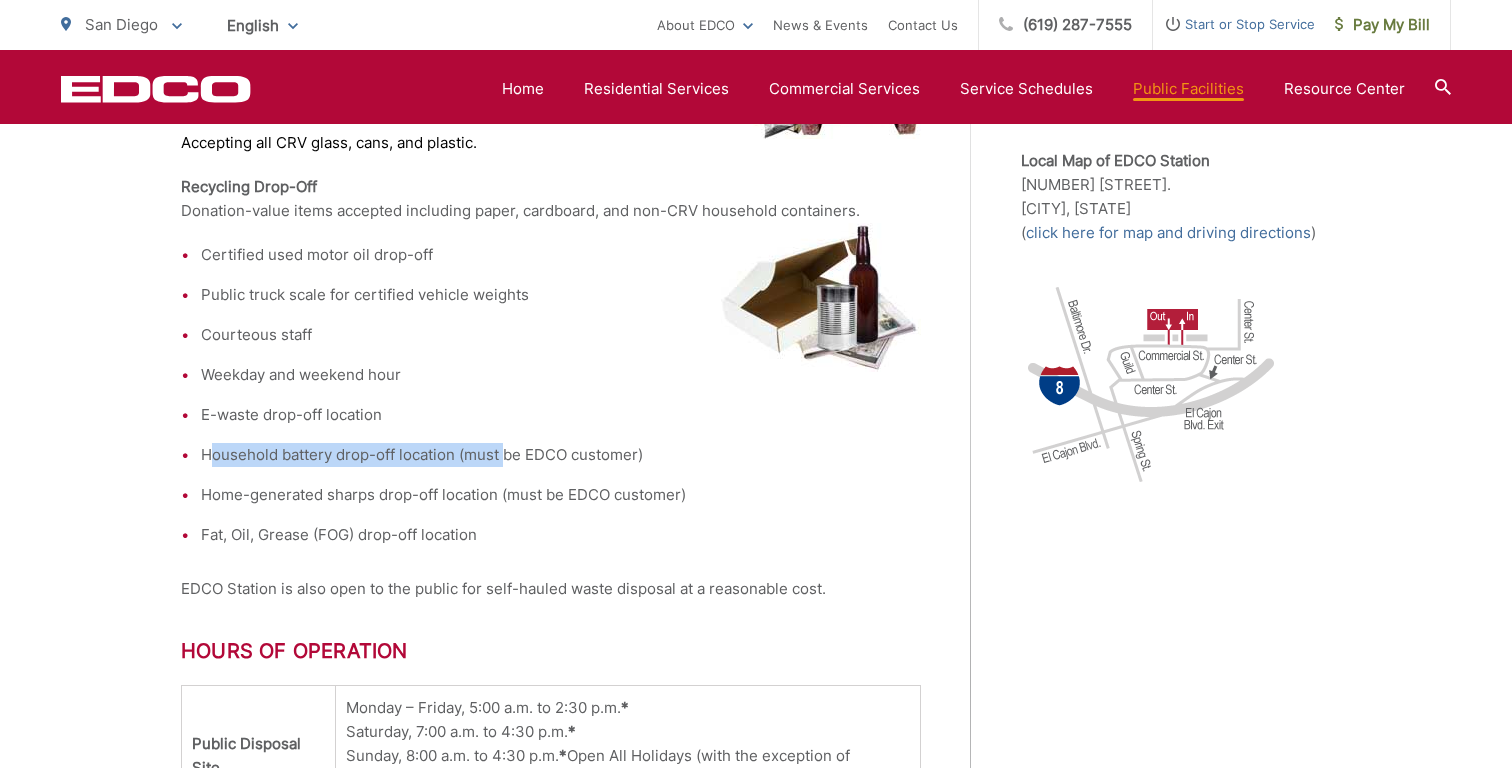 drag, startPoint x: 214, startPoint y: 456, endPoint x: 504, endPoint y: 462, distance: 290.06207 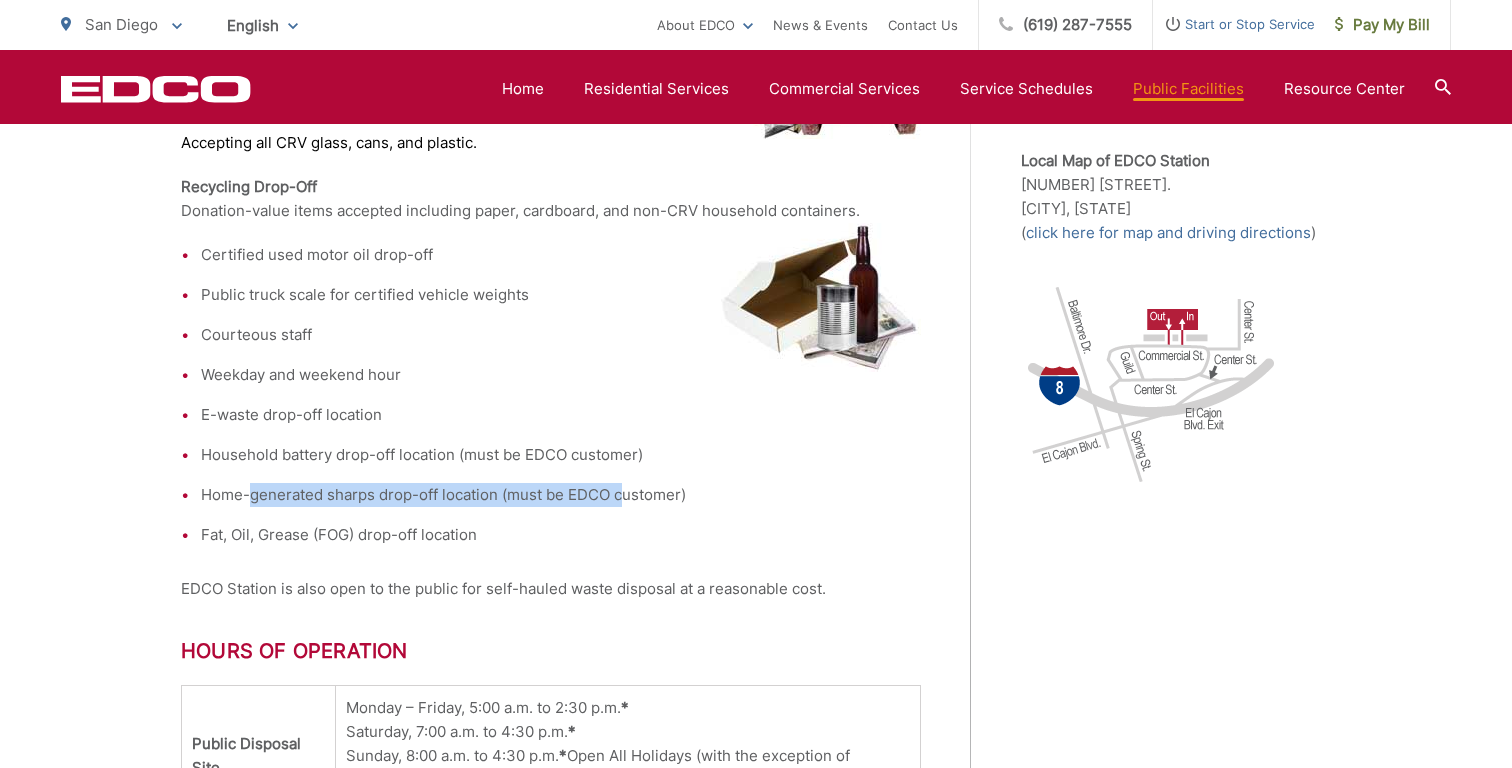 drag, startPoint x: 247, startPoint y: 486, endPoint x: 622, endPoint y: 487, distance: 375.00134 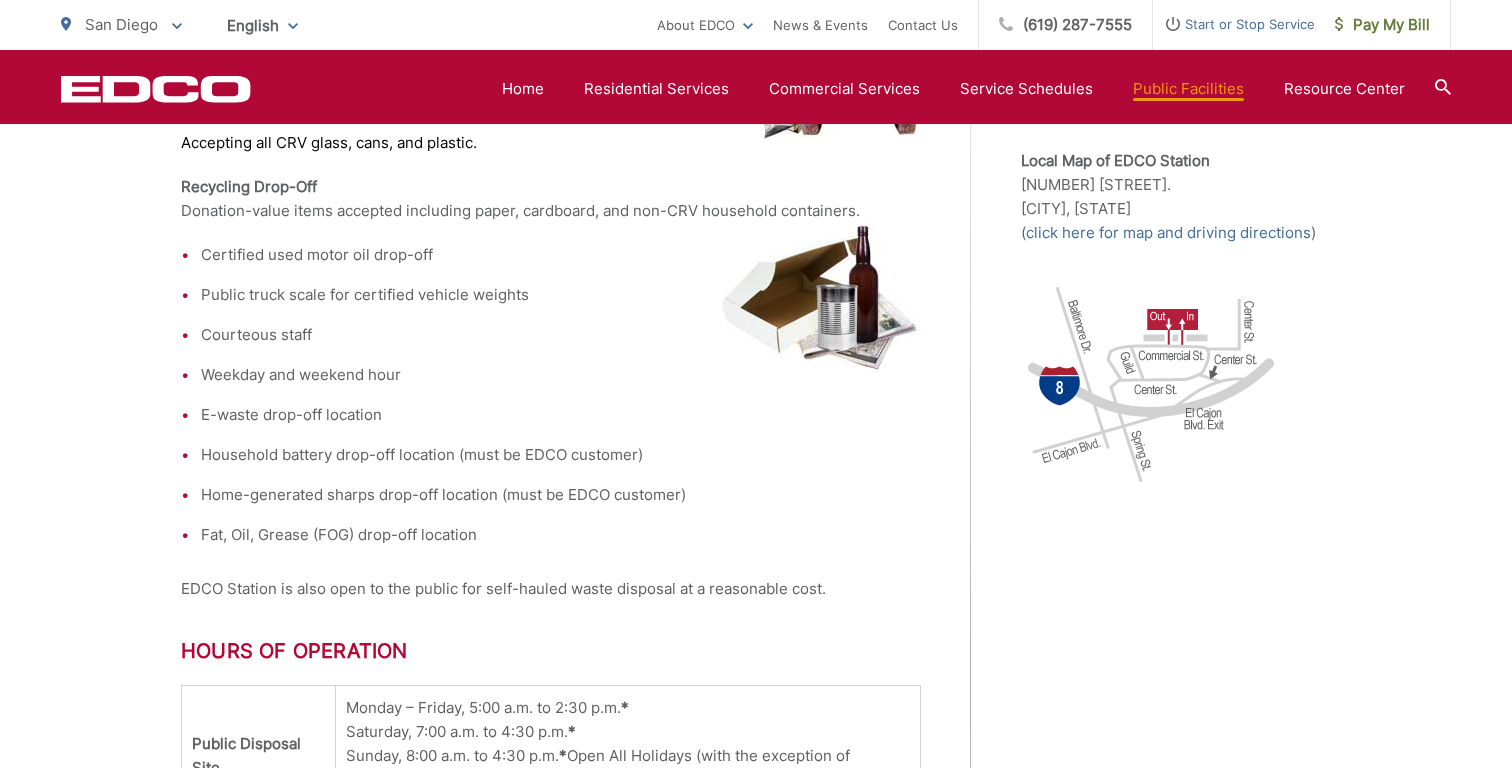 click on "Certified used motor oil drop-off
Public truck scale for certified vehicle weights
Courteous staff
Weekday and weekend hour
E-waste drop-off location
Household battery drop-off location (must be EDCO customer)
Home-generated sharps drop-off location (must be EDCO customer)
Fat, Oil, Grease (FOG) drop-off location" at bounding box center [551, 395] 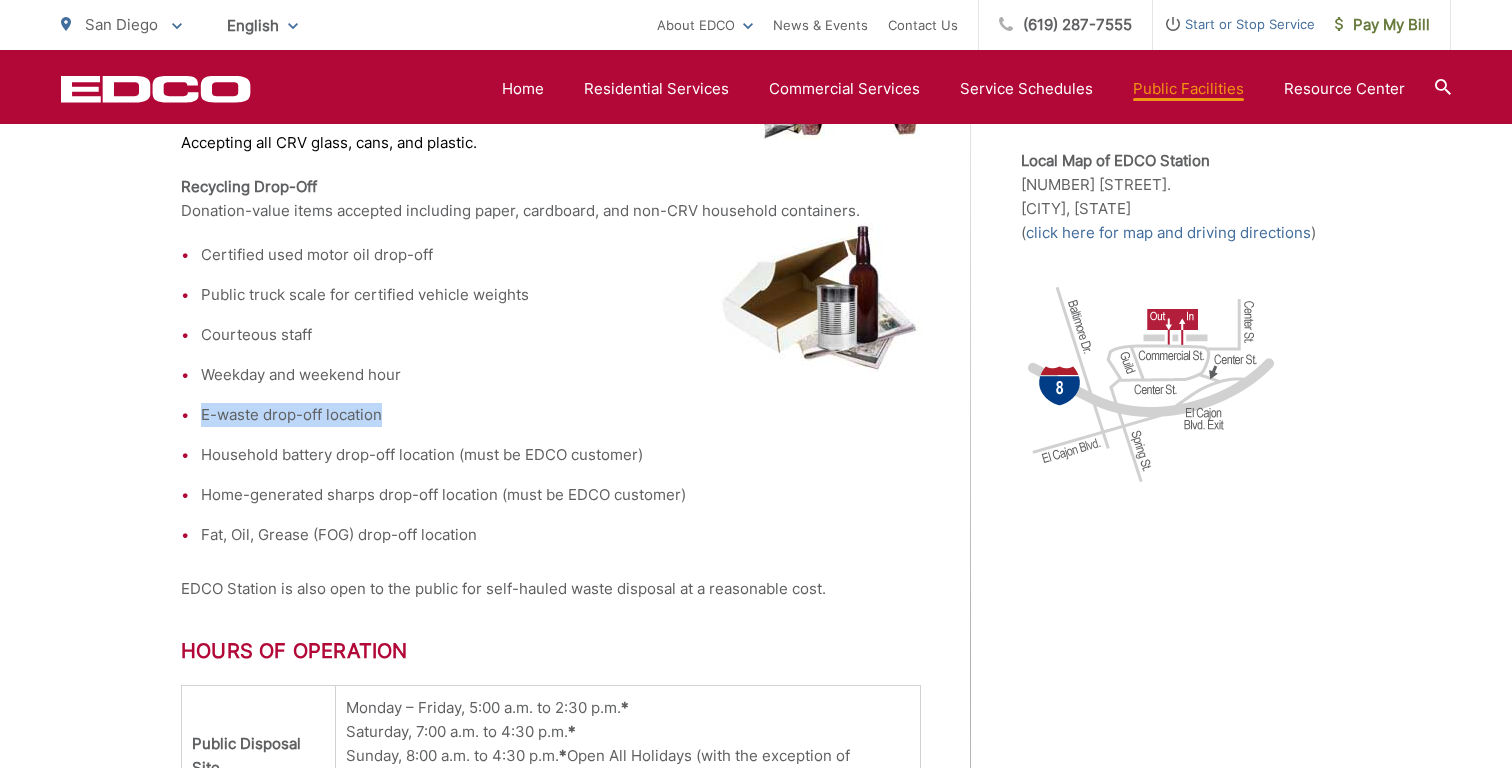 drag, startPoint x: 193, startPoint y: 412, endPoint x: 498, endPoint y: 411, distance: 305.00165 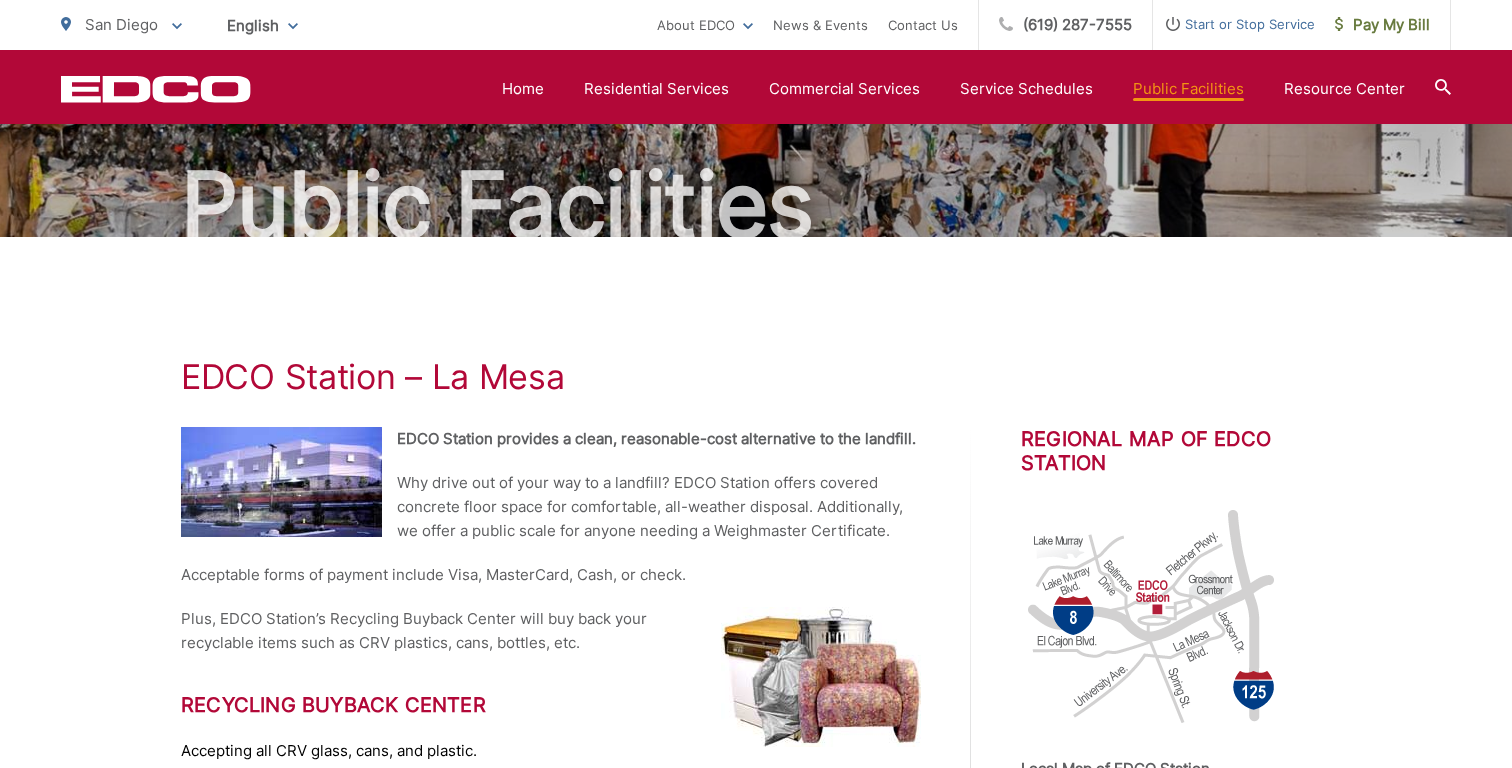 scroll, scrollTop: 0, scrollLeft: 0, axis: both 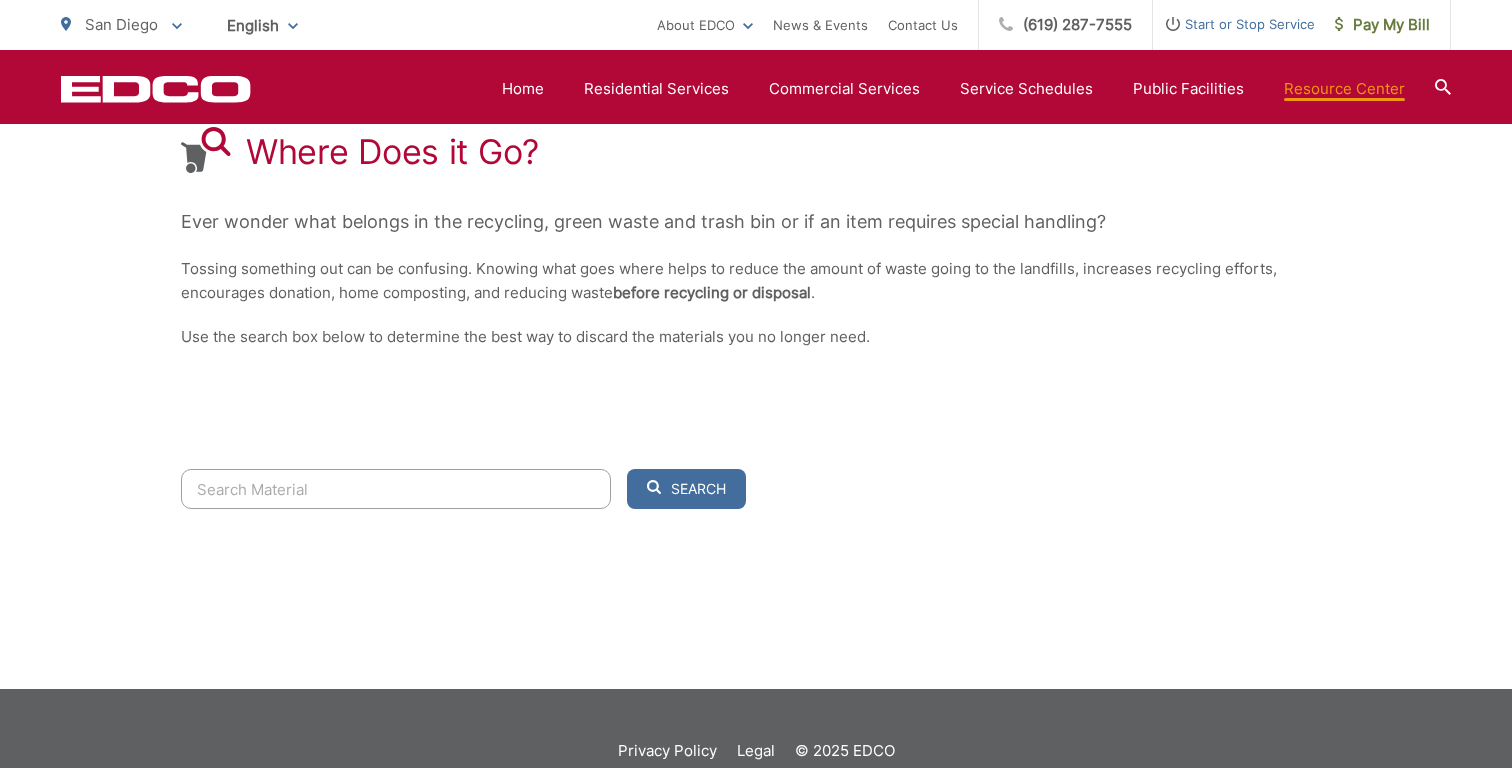 click at bounding box center [396, 489] 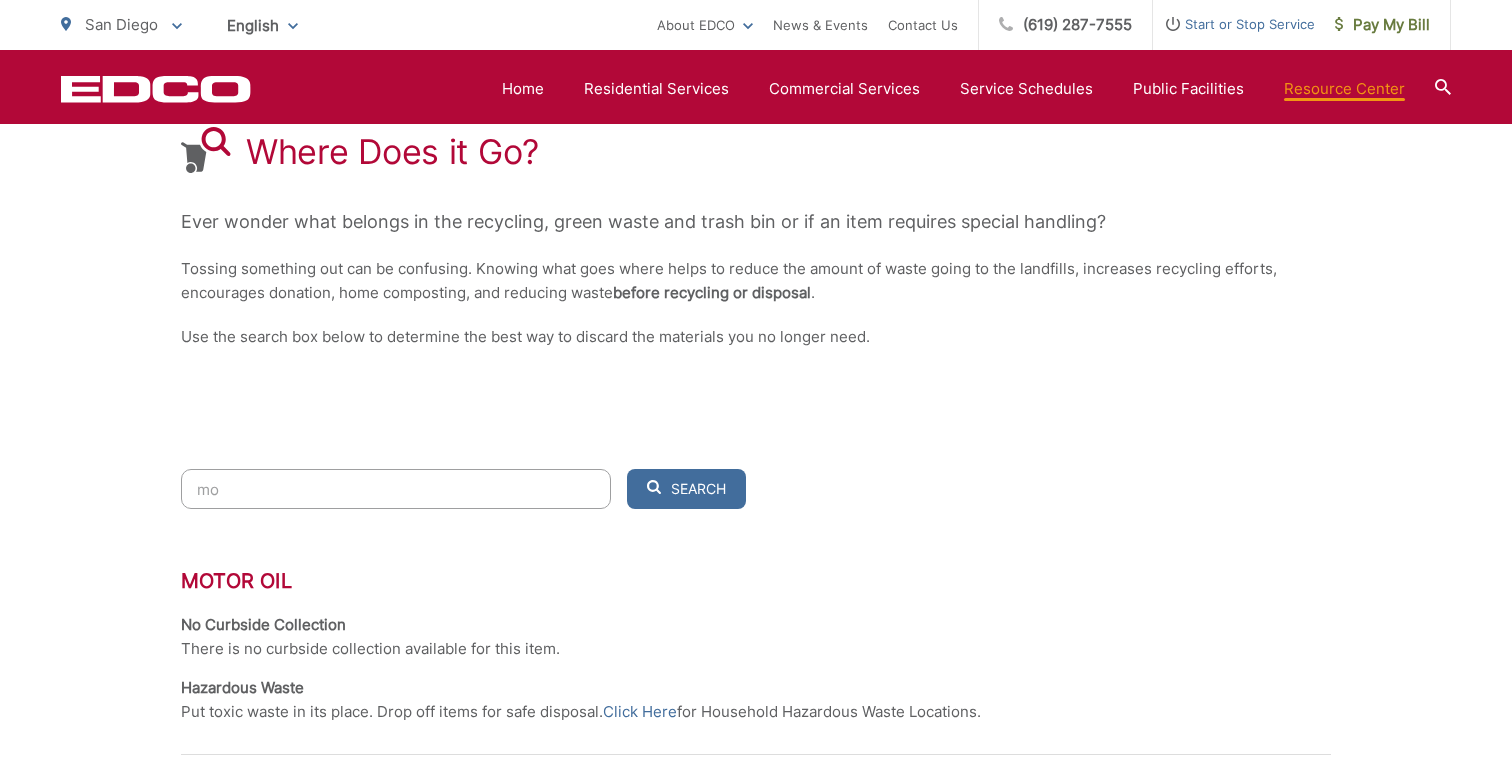 type on "m" 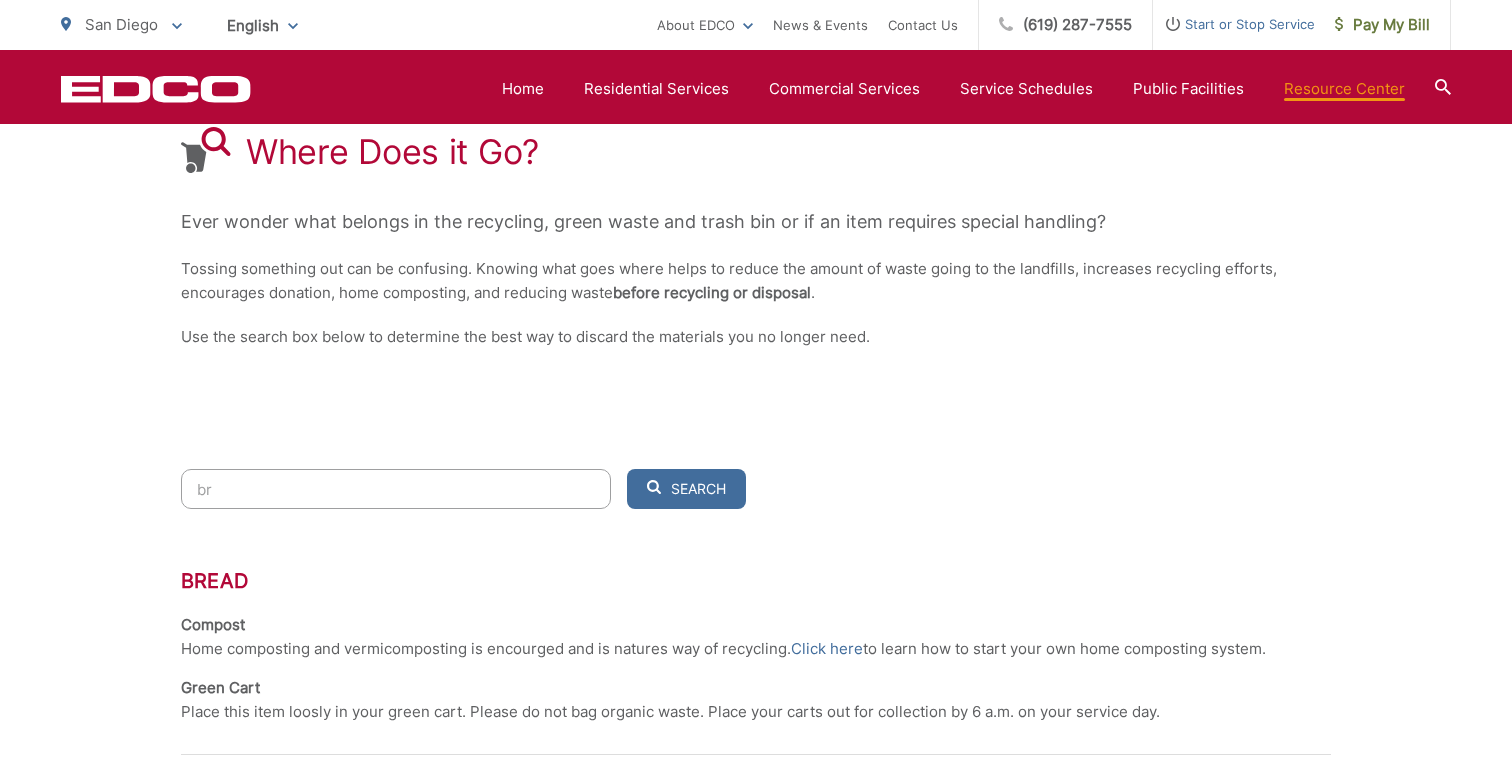 type on "b" 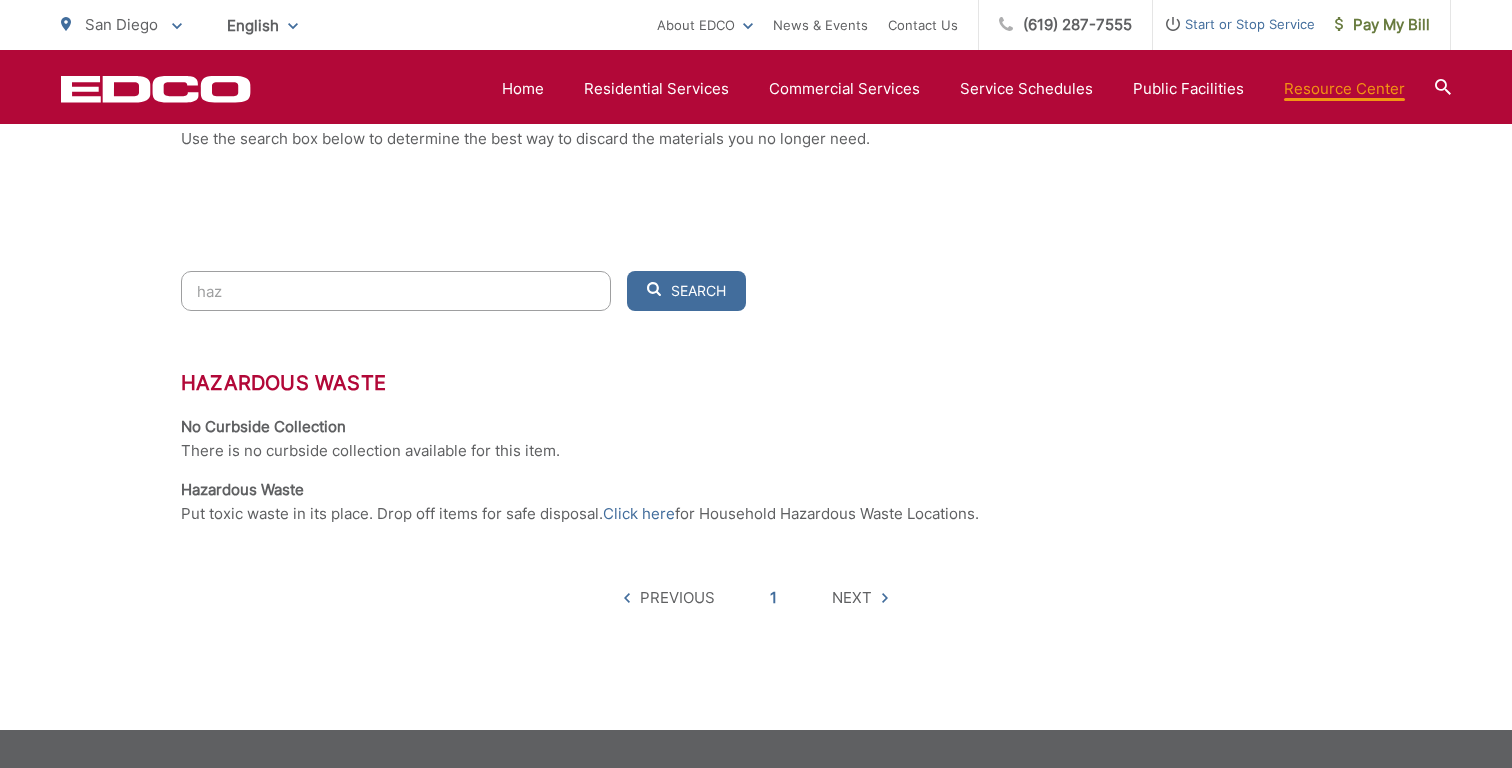 scroll, scrollTop: 604, scrollLeft: 0, axis: vertical 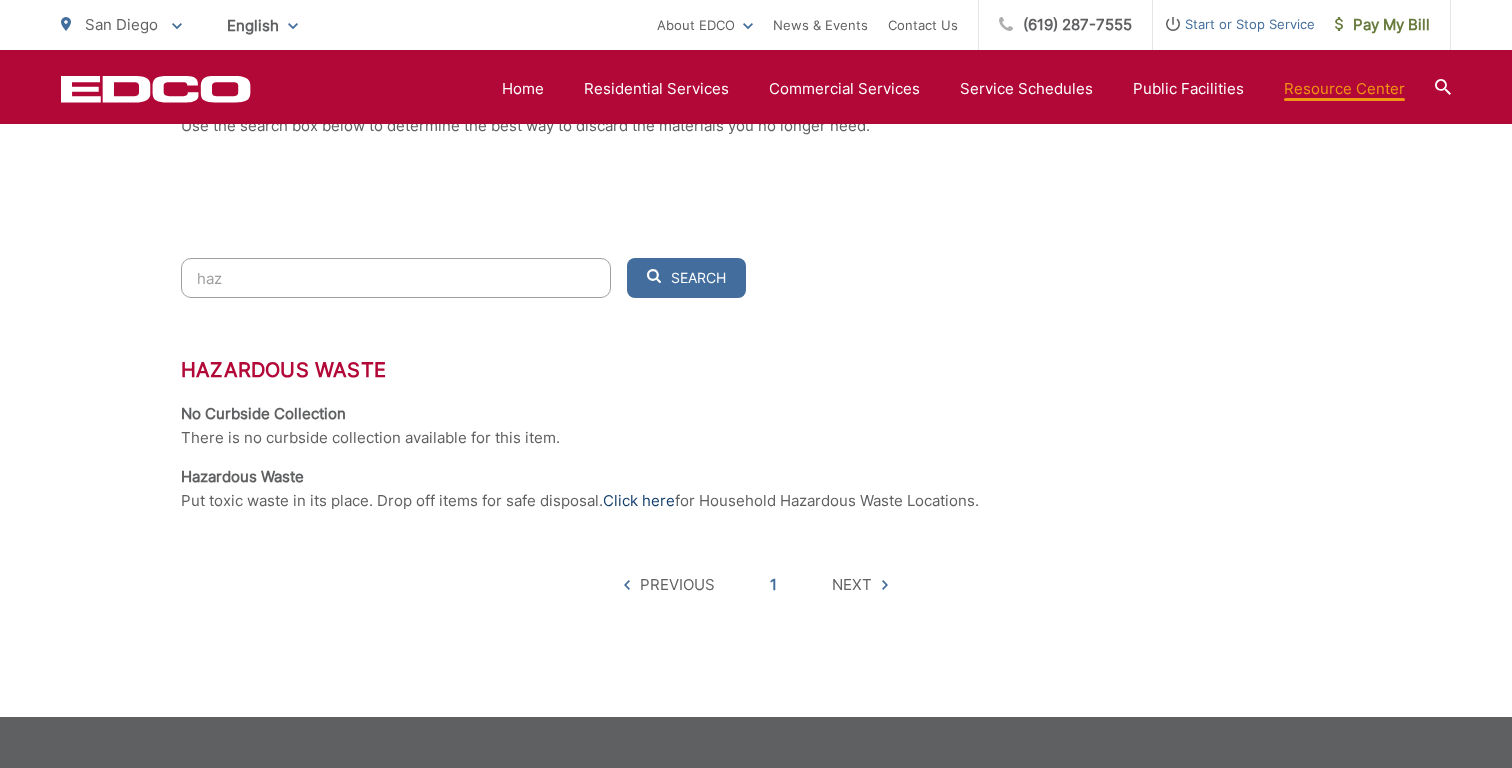 type on "haz" 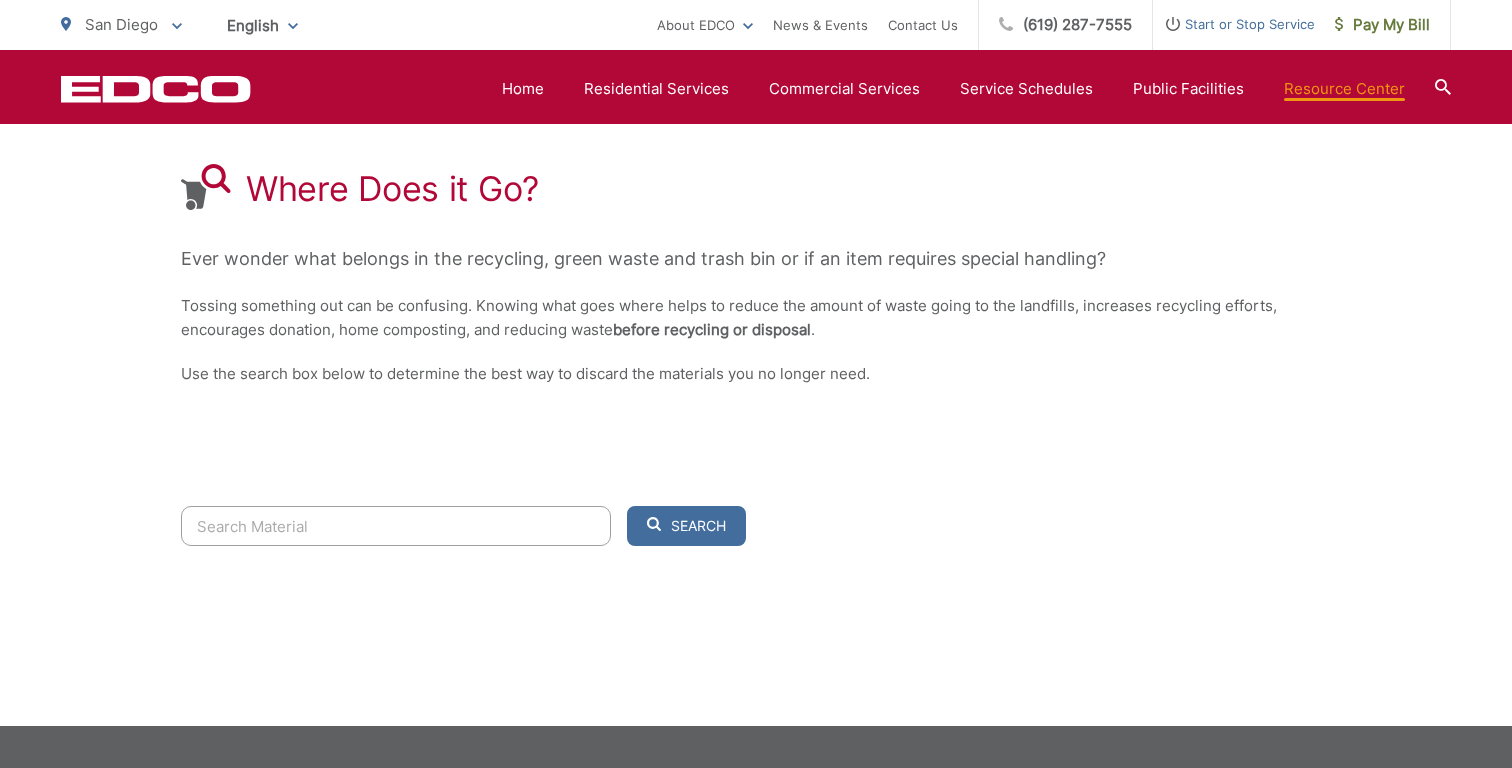 scroll, scrollTop: 342, scrollLeft: 0, axis: vertical 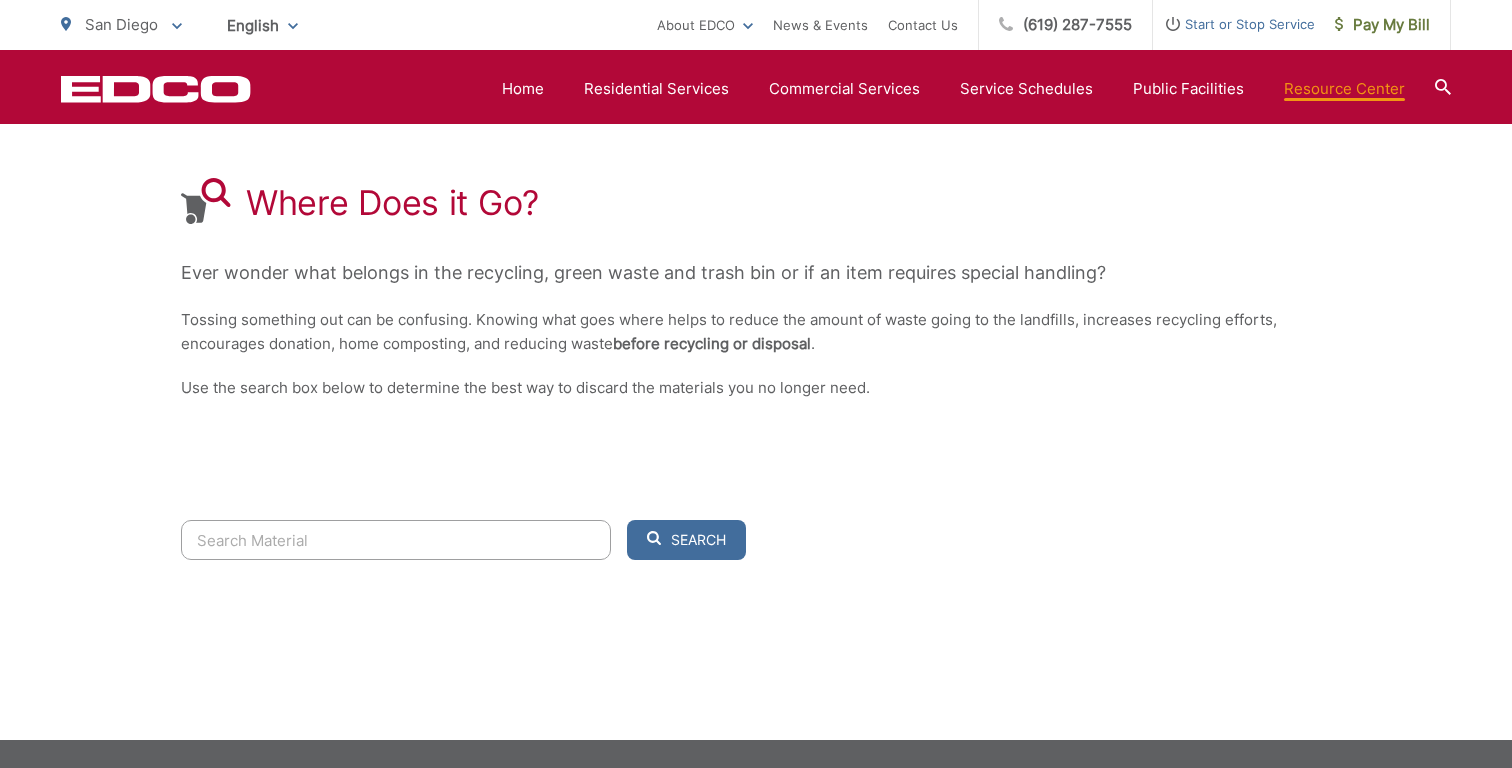 click at bounding box center (396, 540) 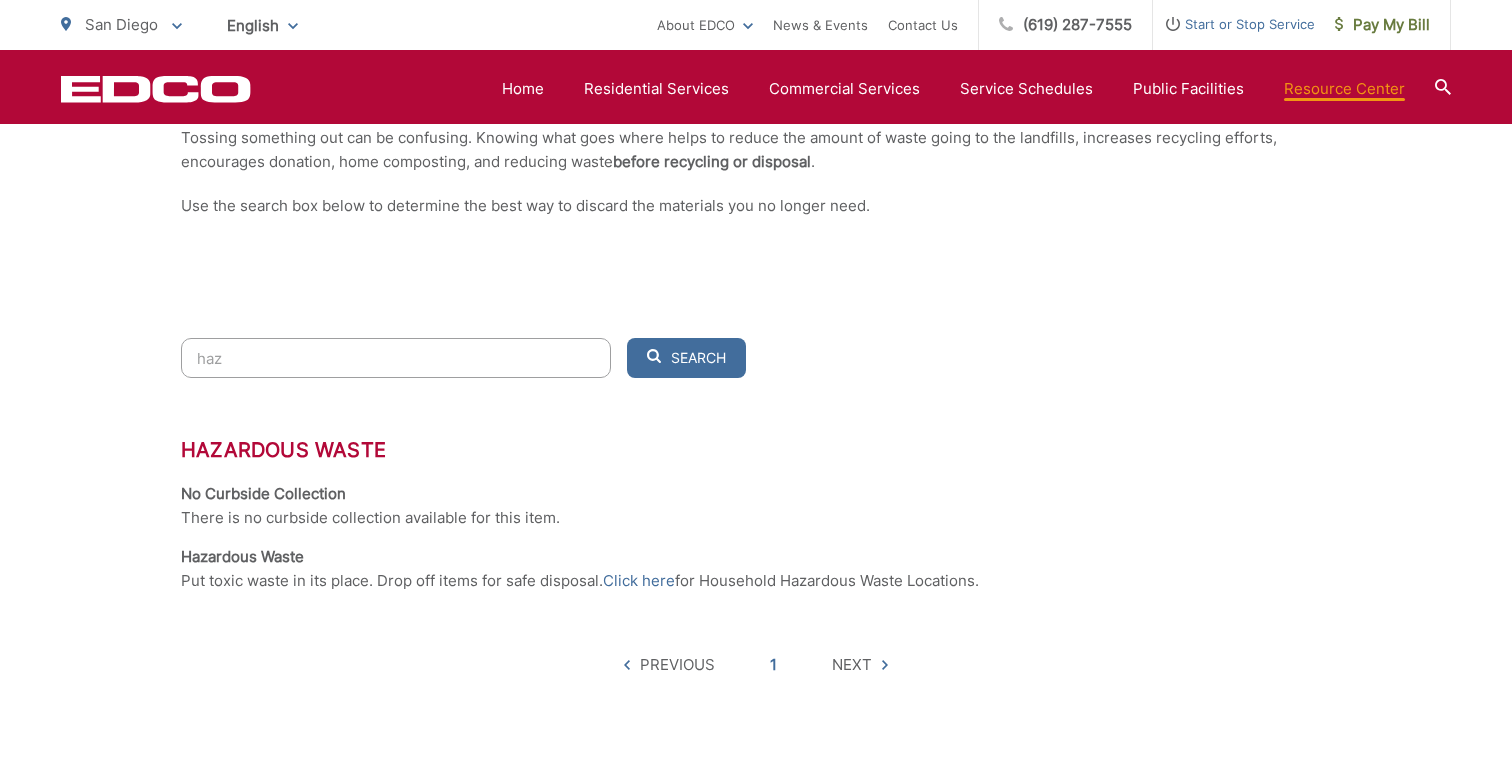 scroll, scrollTop: 556, scrollLeft: 0, axis: vertical 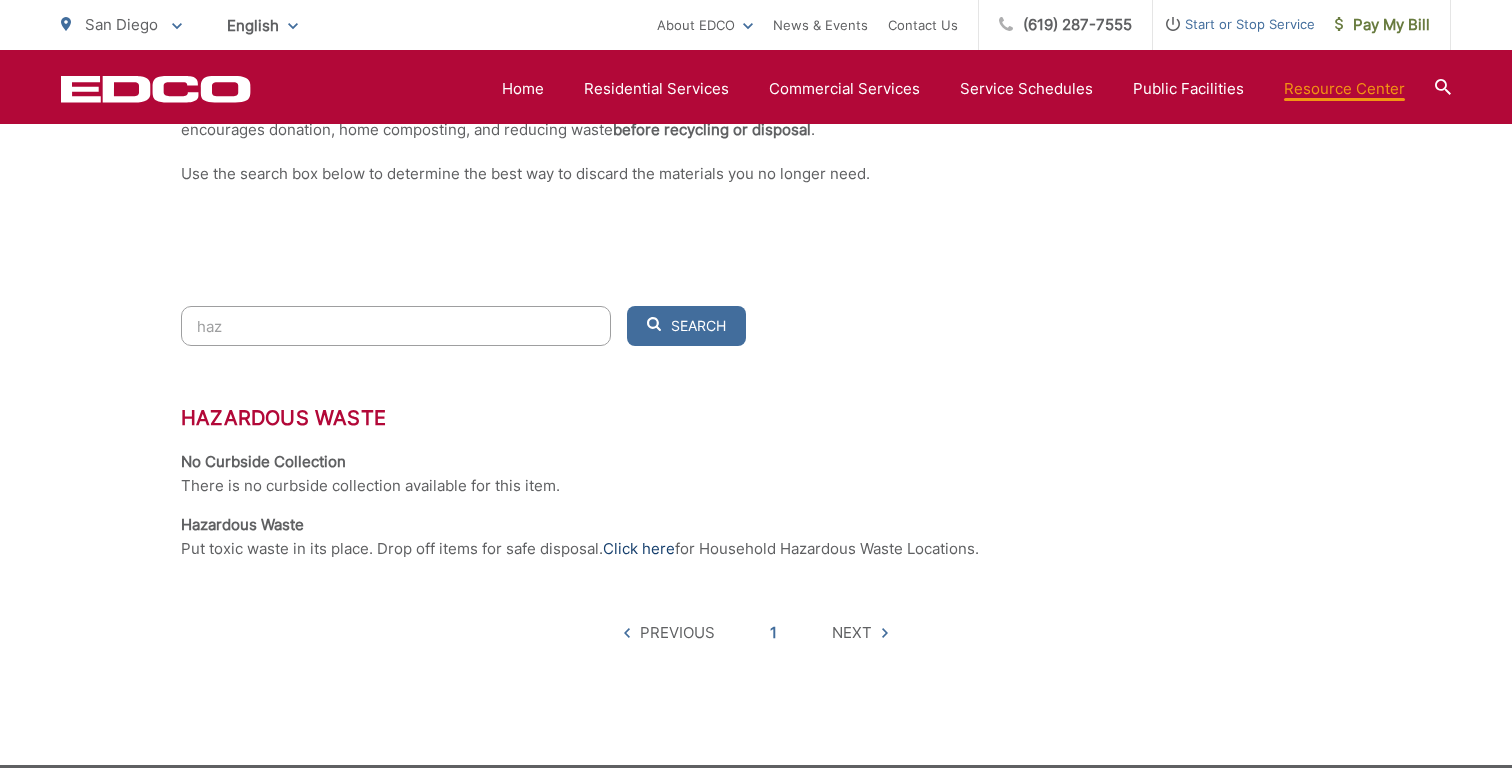 type on "haz" 